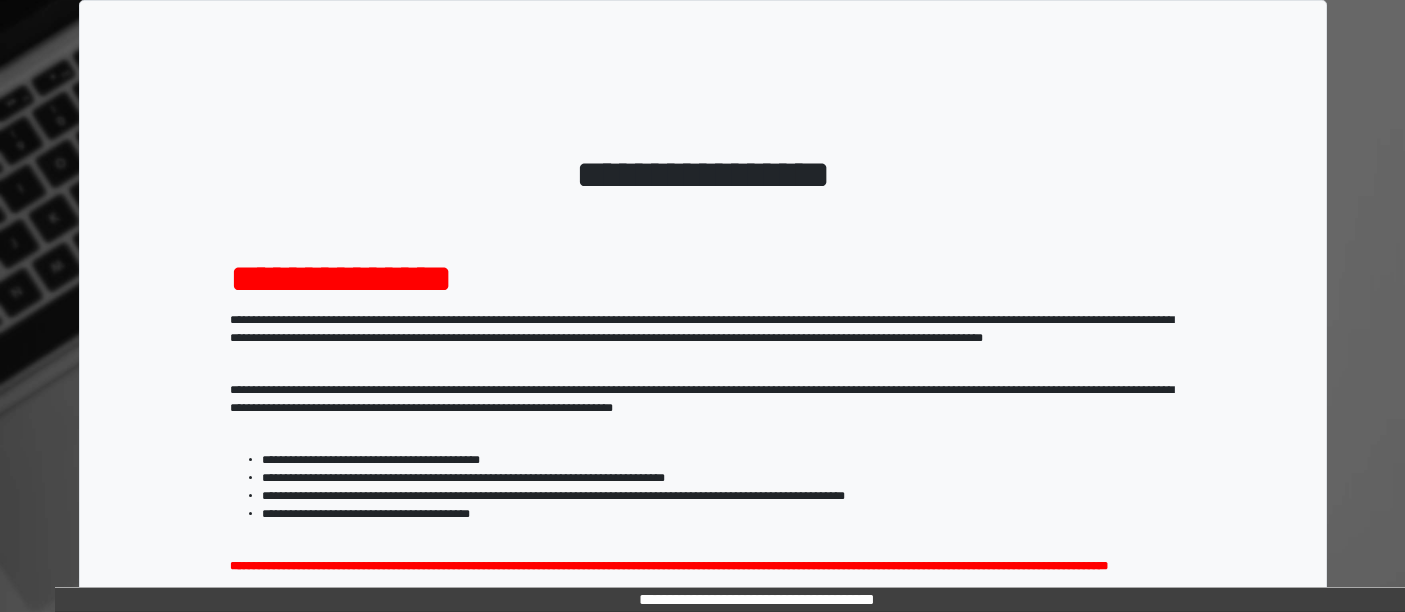 scroll, scrollTop: 0, scrollLeft: 0, axis: both 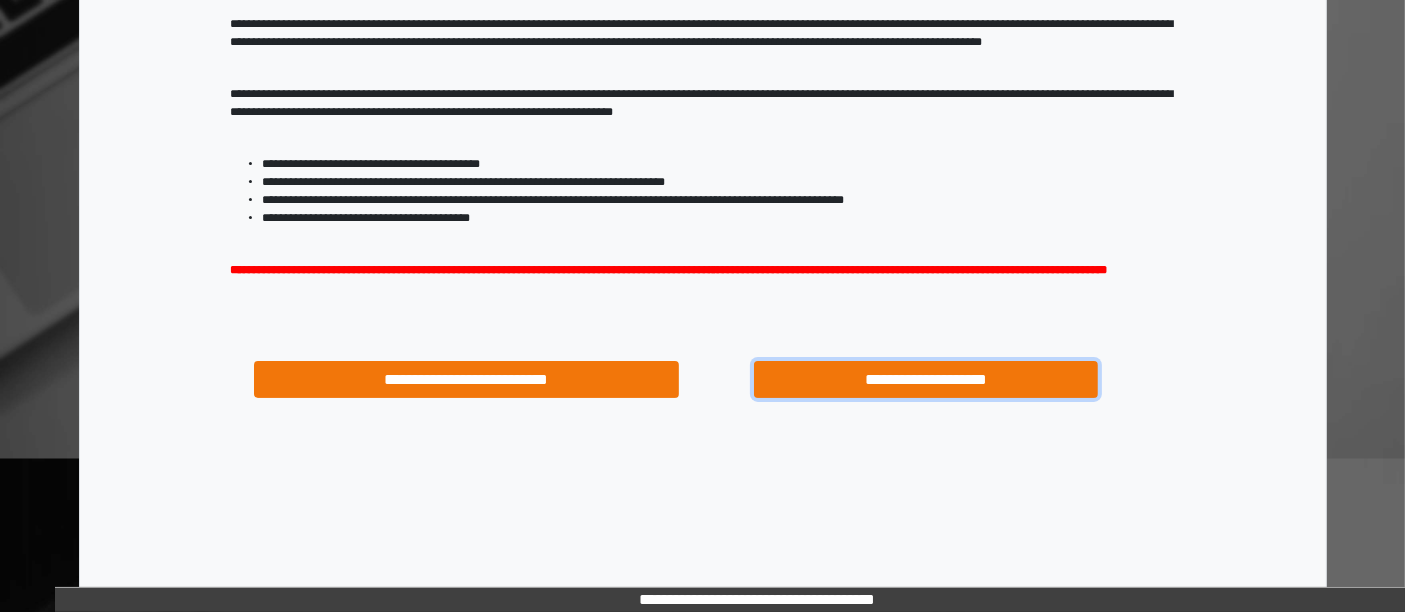 click on "**********" at bounding box center (926, 379) 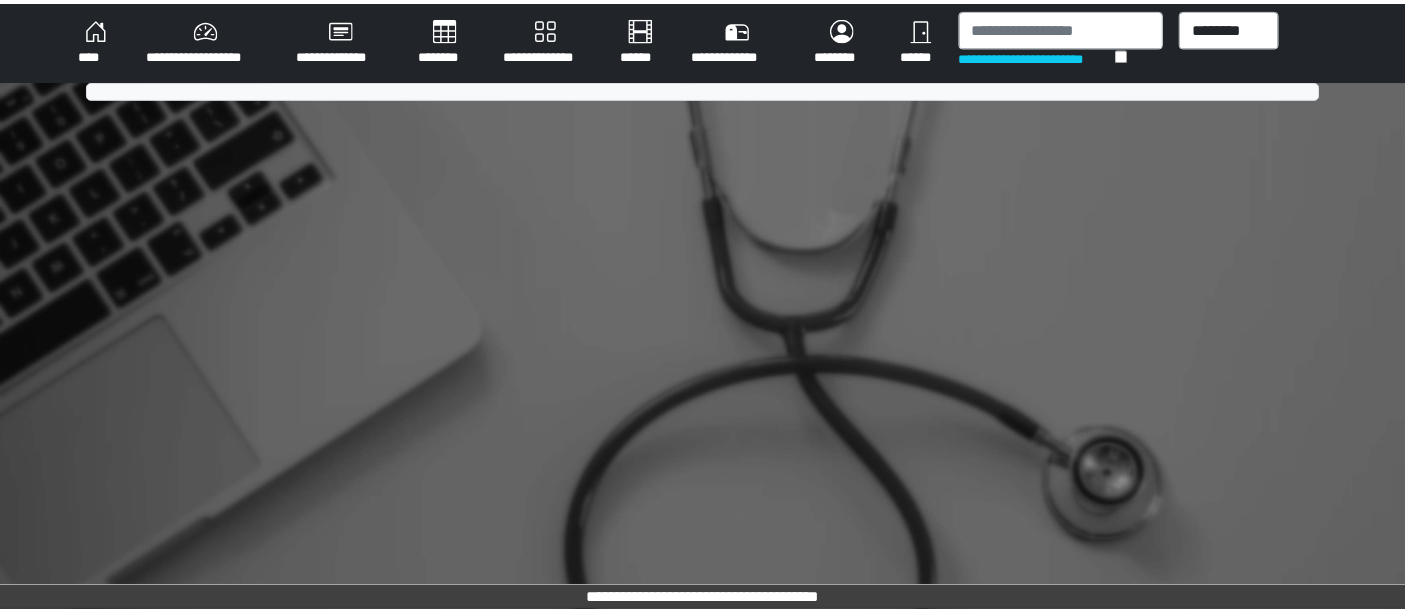scroll, scrollTop: 0, scrollLeft: 0, axis: both 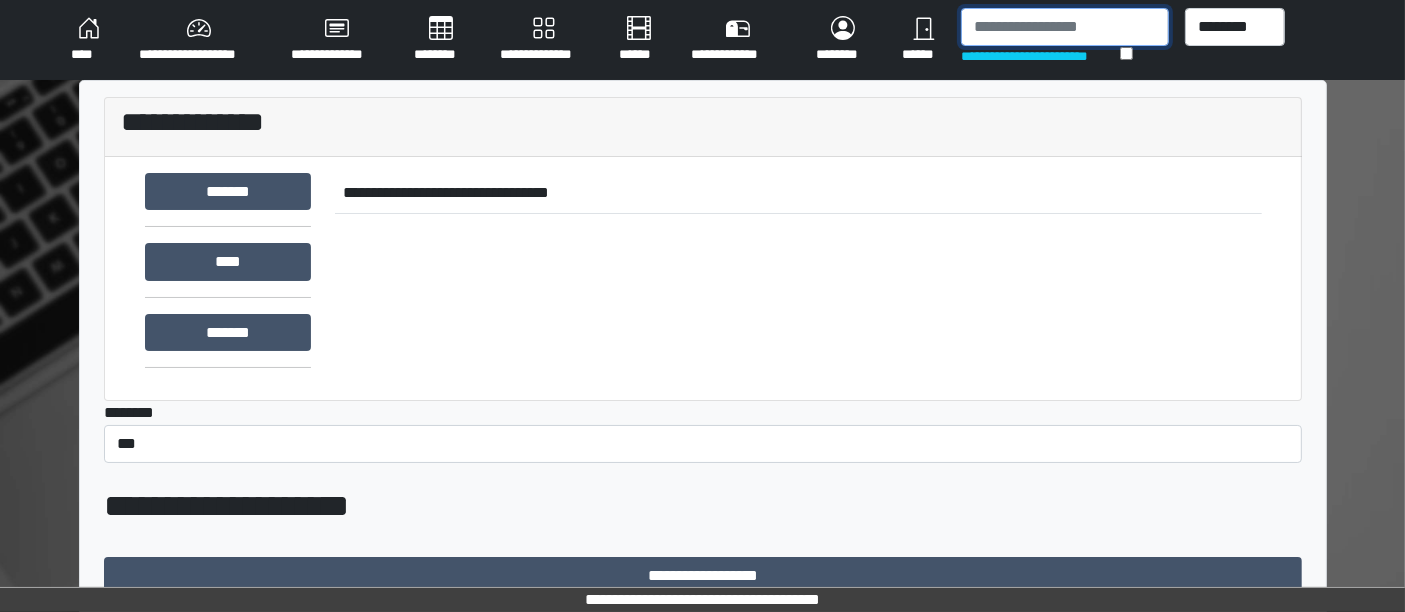 click at bounding box center [1065, 27] 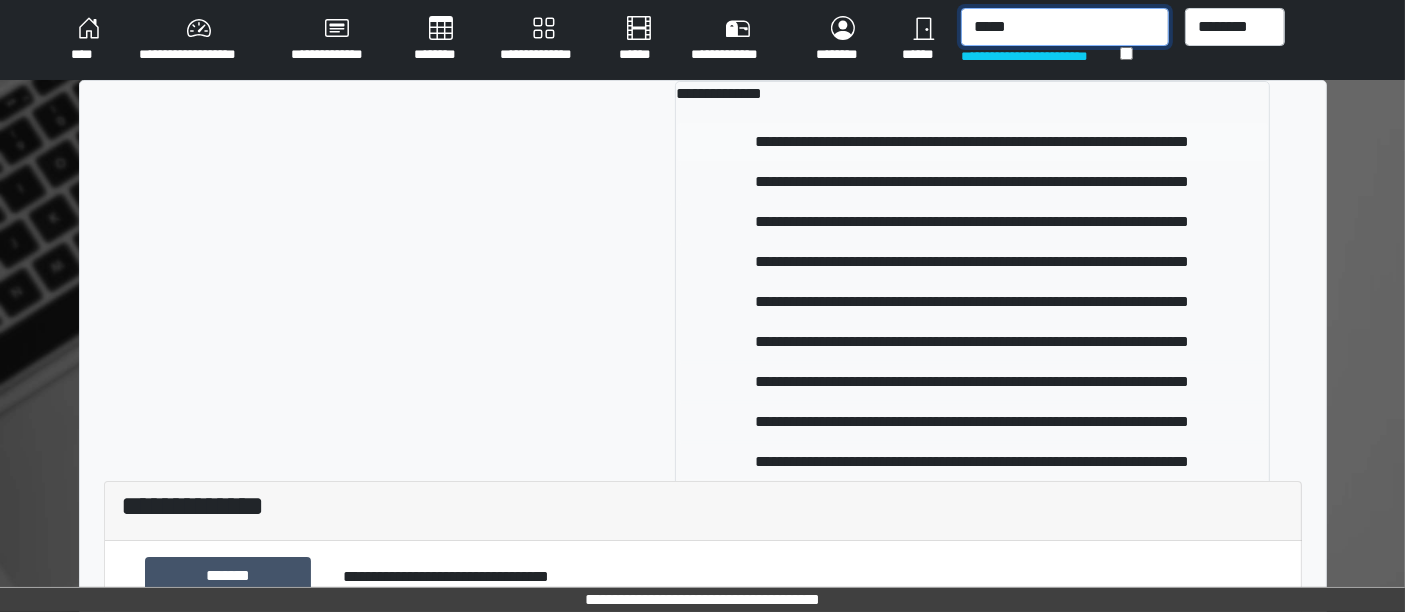 type on "*****" 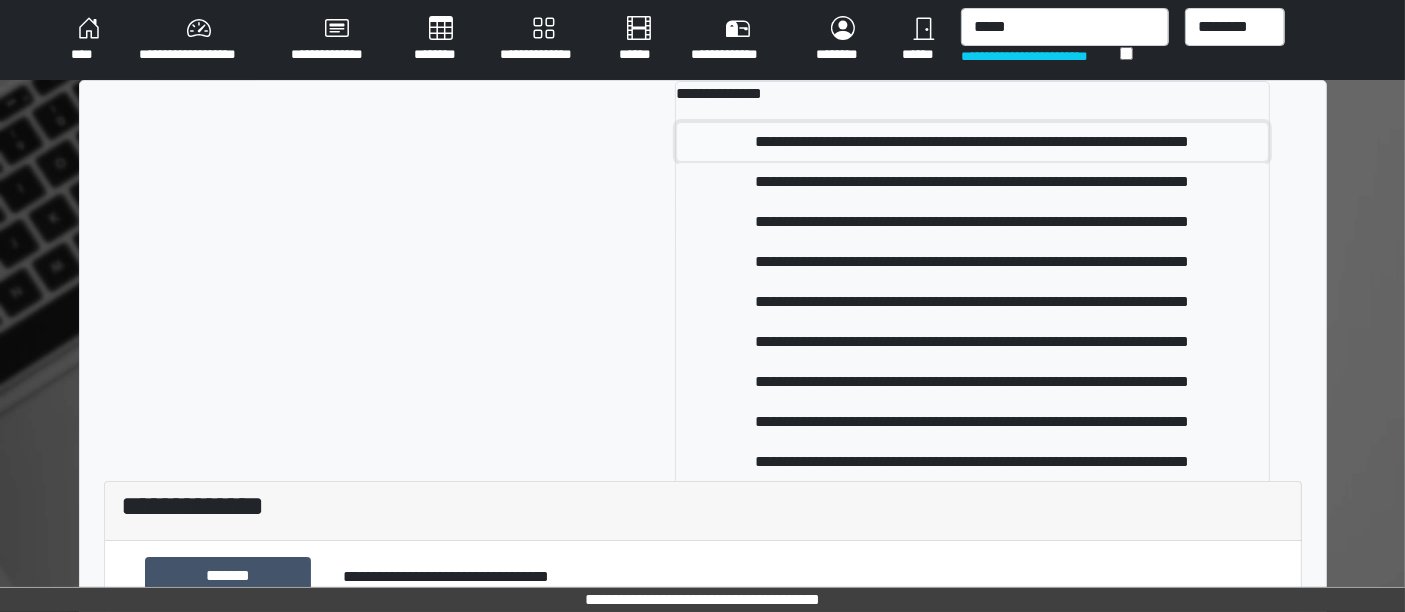 click on "**********" at bounding box center (972, 142) 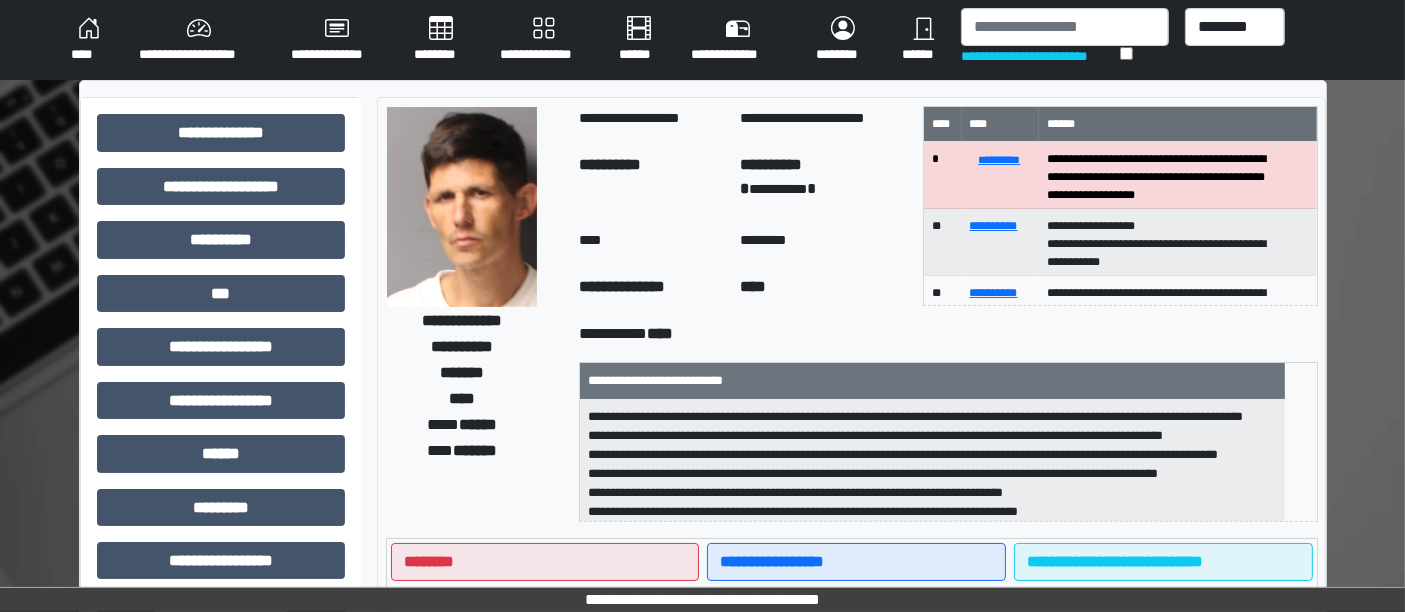 scroll, scrollTop: 535, scrollLeft: 0, axis: vertical 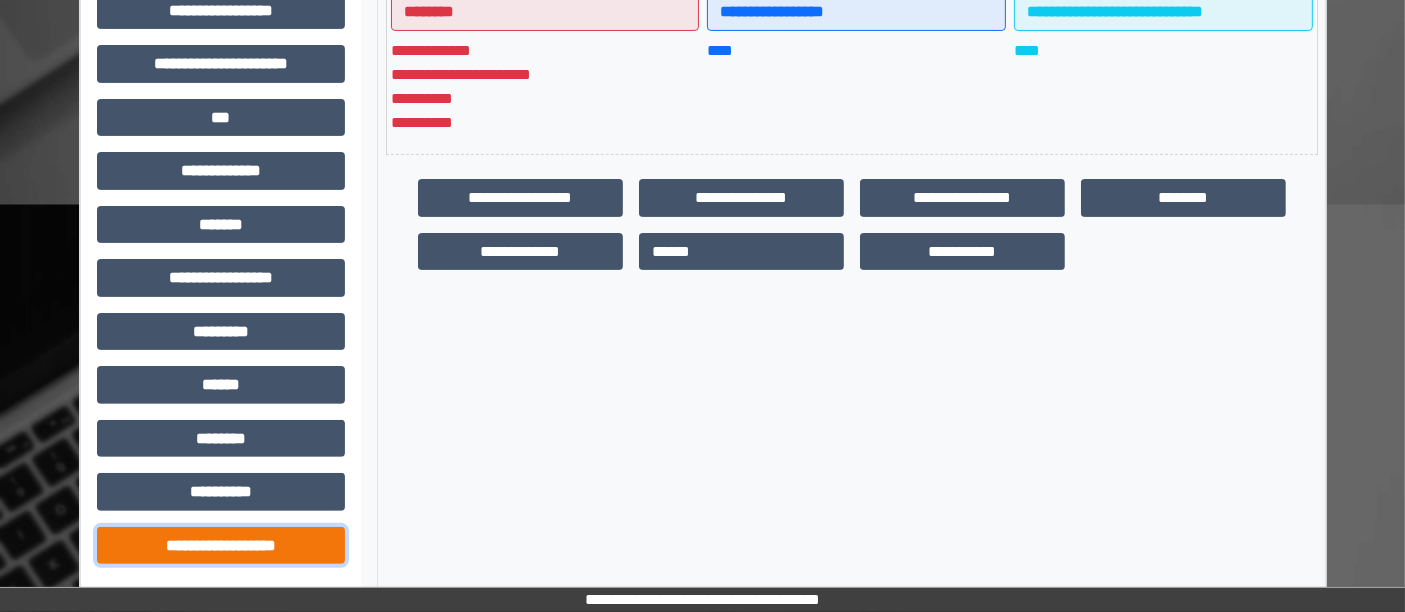 click on "**********" at bounding box center [221, 545] 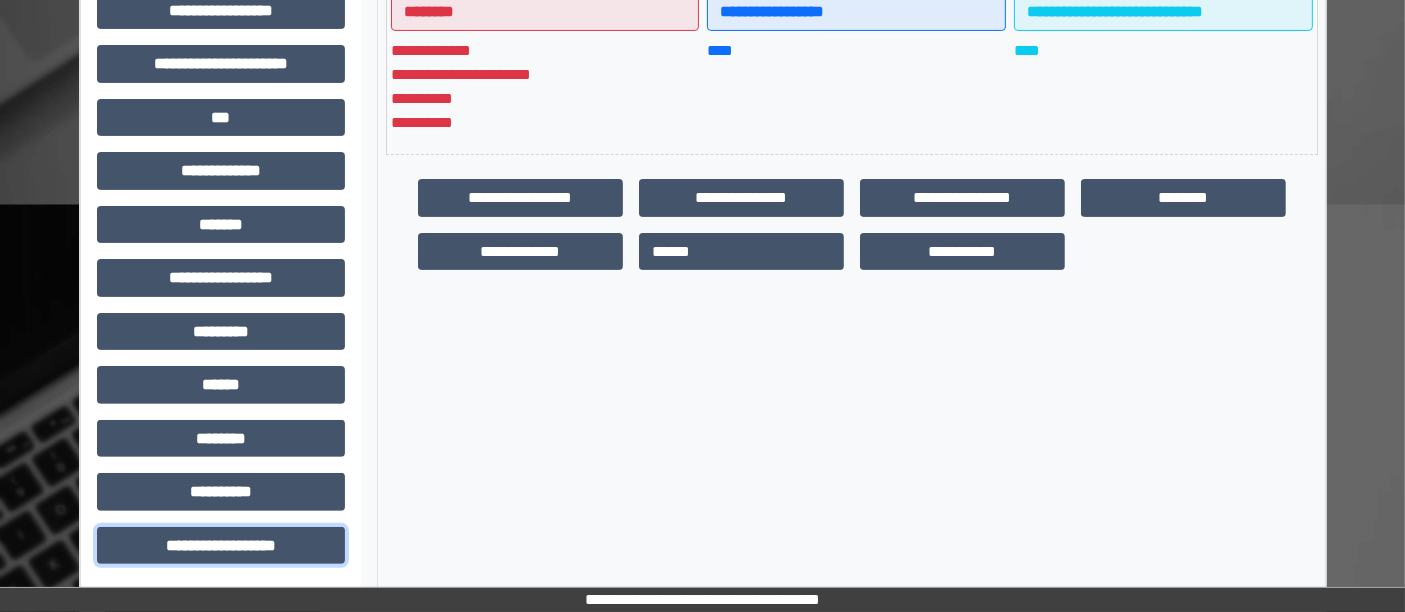 scroll, scrollTop: 1030, scrollLeft: 0, axis: vertical 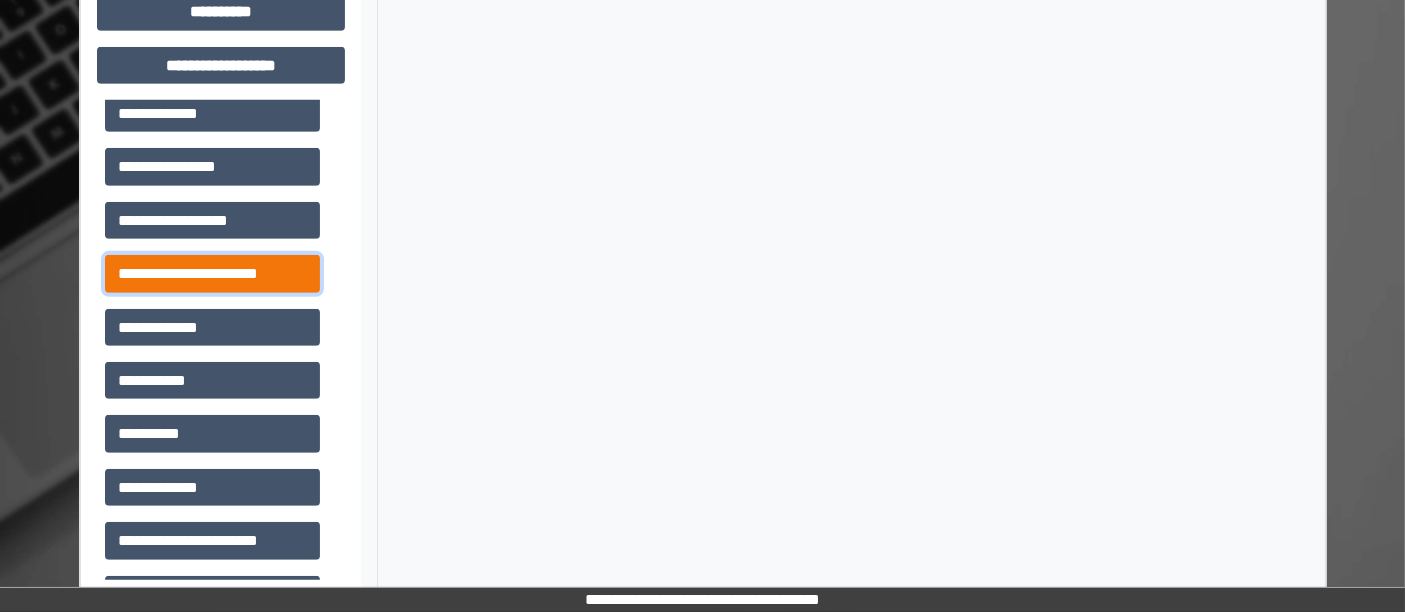 click on "**********" at bounding box center [212, 273] 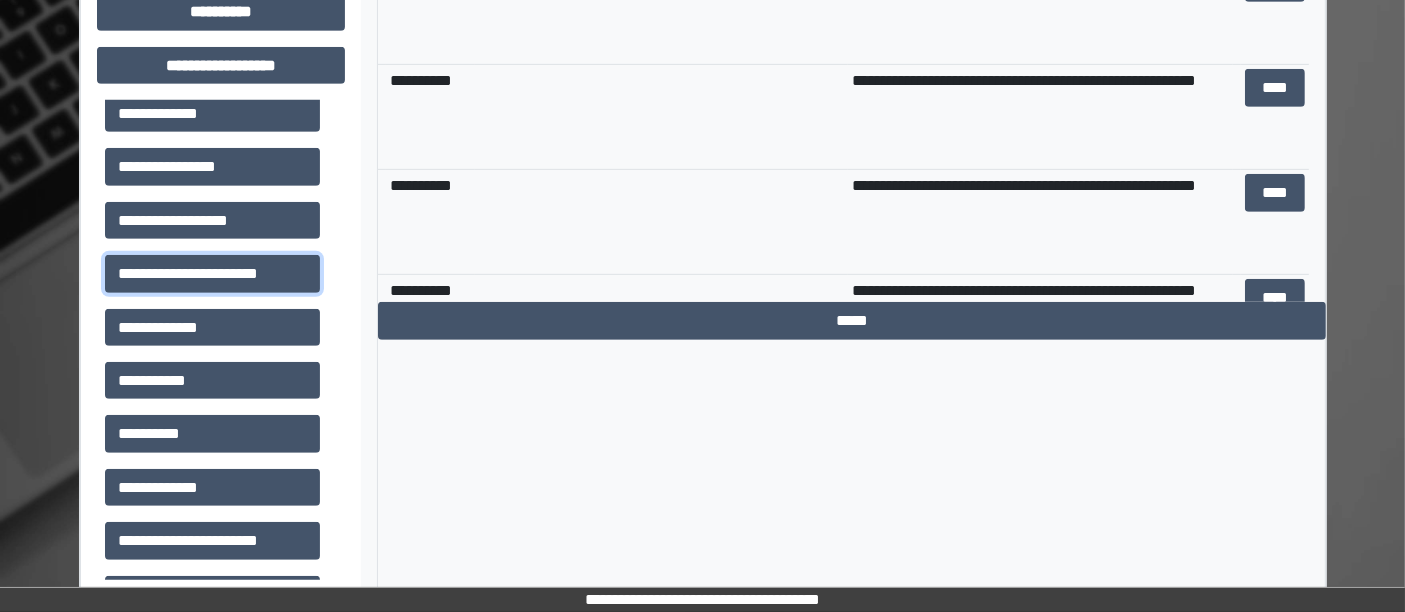 scroll, scrollTop: 494, scrollLeft: 0, axis: vertical 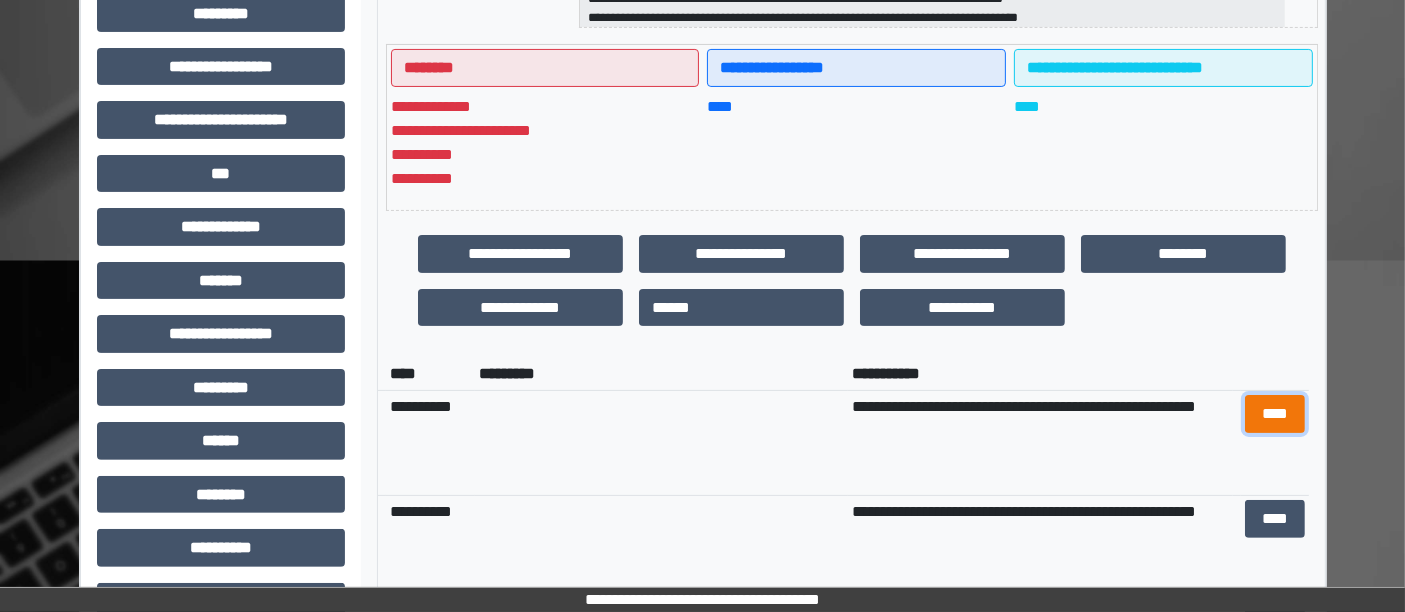 click on "****" at bounding box center (1274, 413) 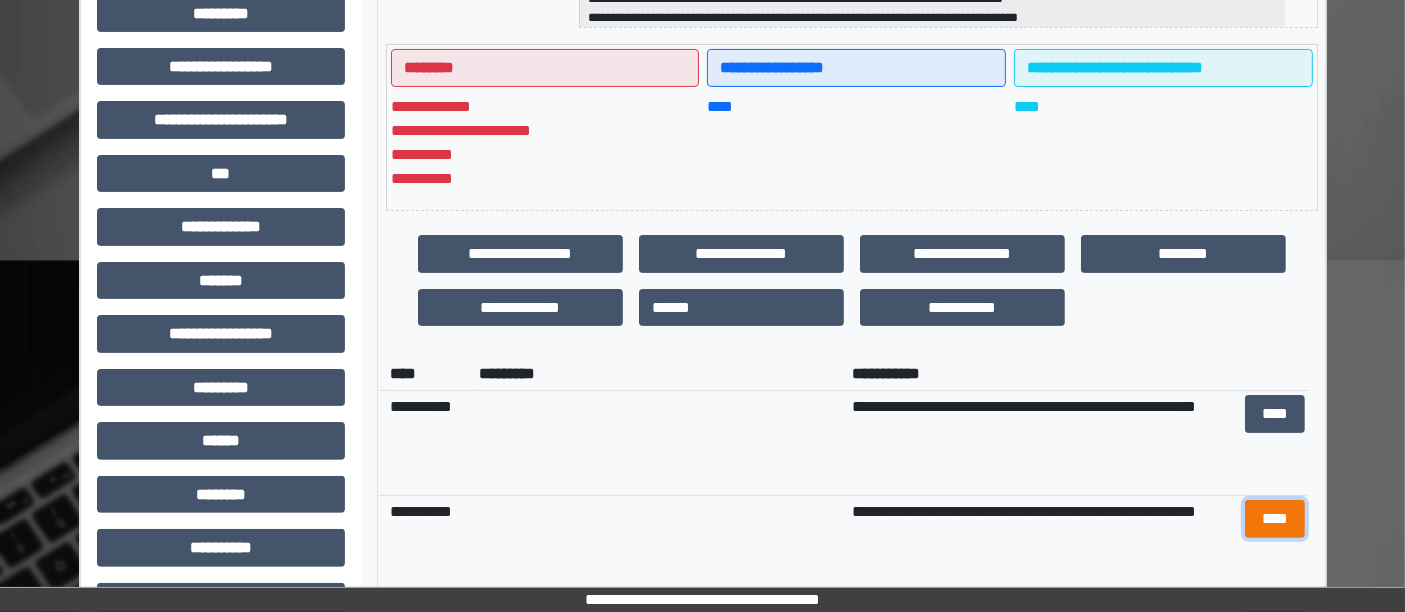 click on "****" at bounding box center [1274, 518] 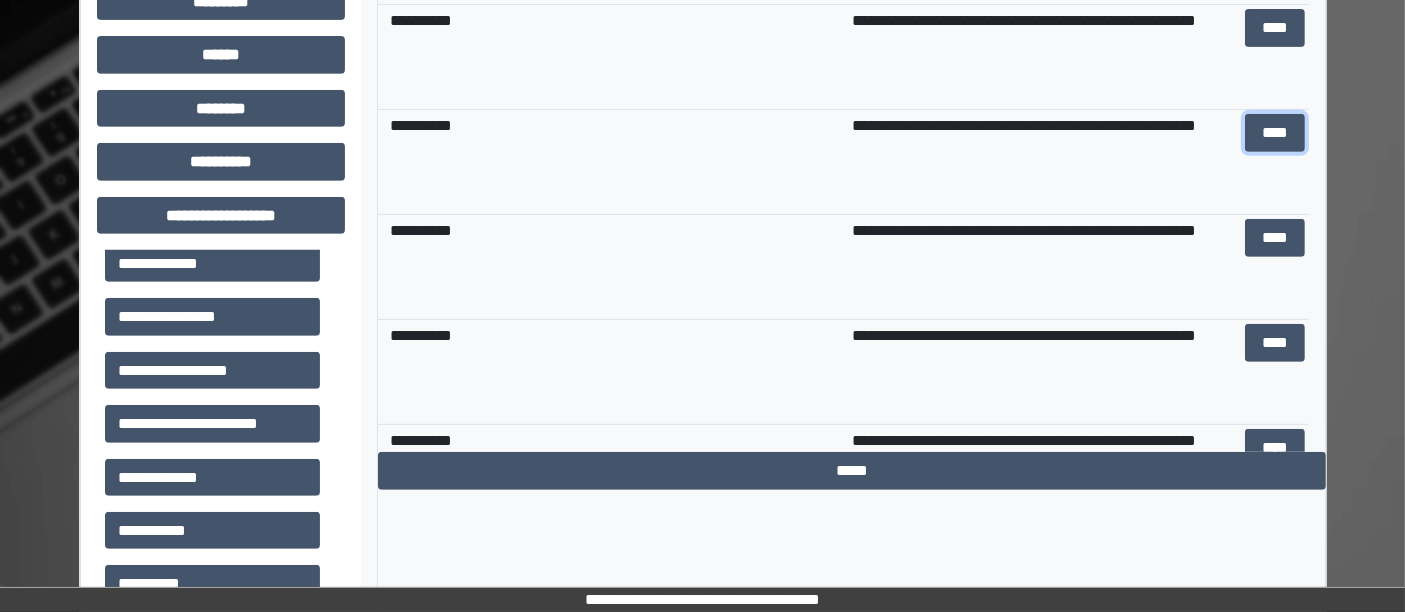 scroll, scrollTop: 909, scrollLeft: 0, axis: vertical 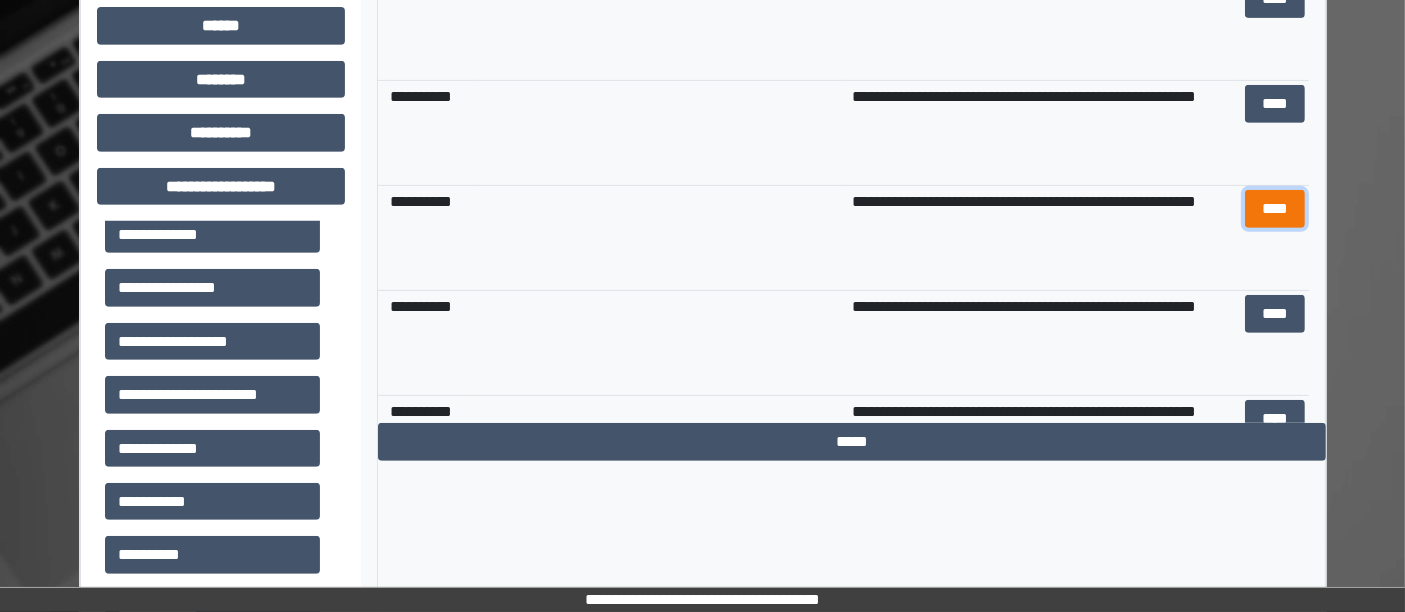 click on "****" at bounding box center (1274, 208) 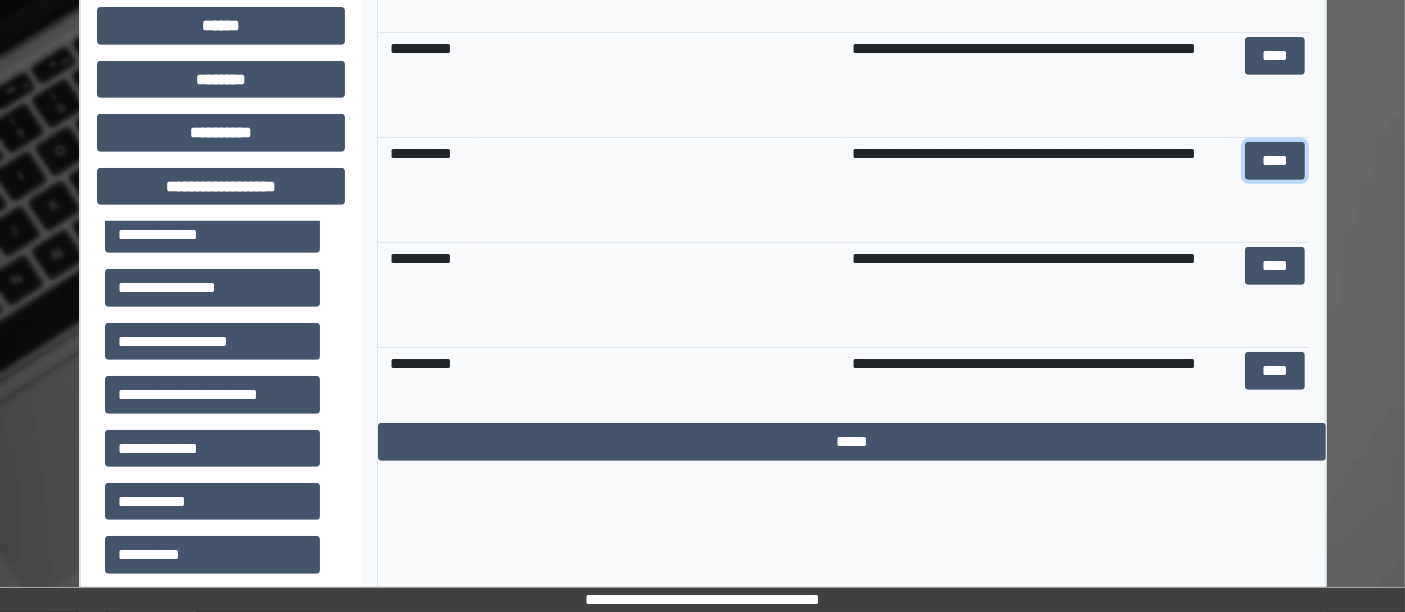 scroll, scrollTop: 91, scrollLeft: 0, axis: vertical 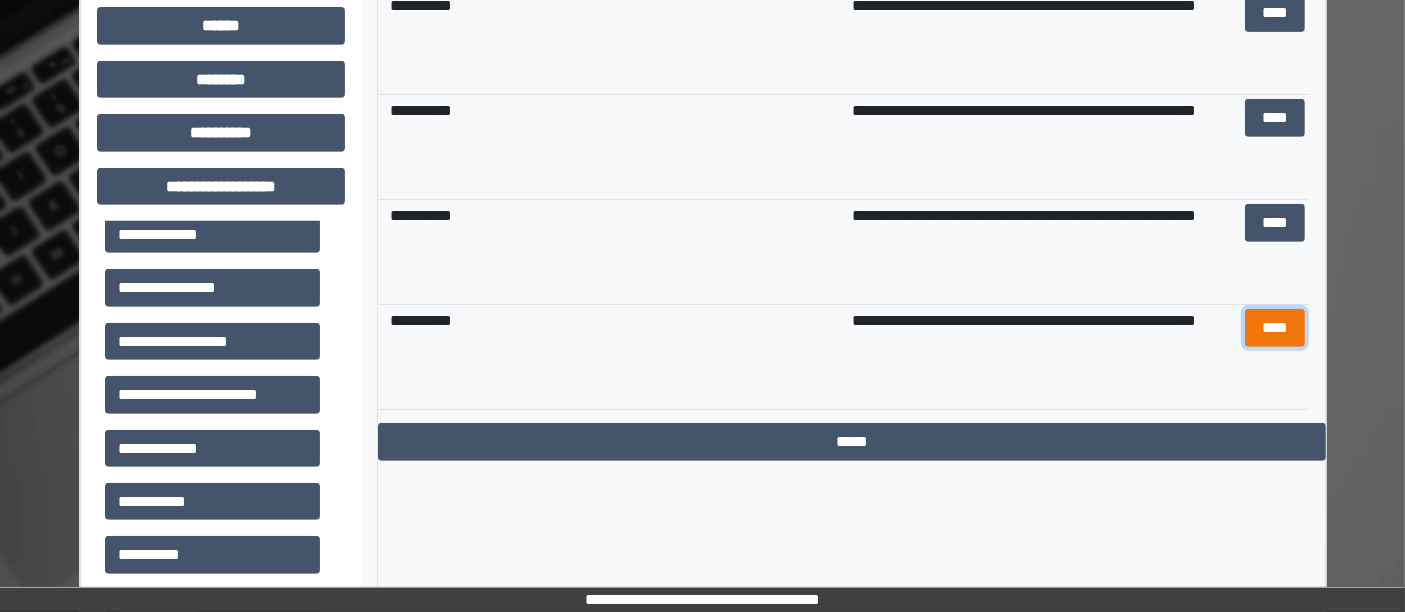 click on "****" at bounding box center (1274, 327) 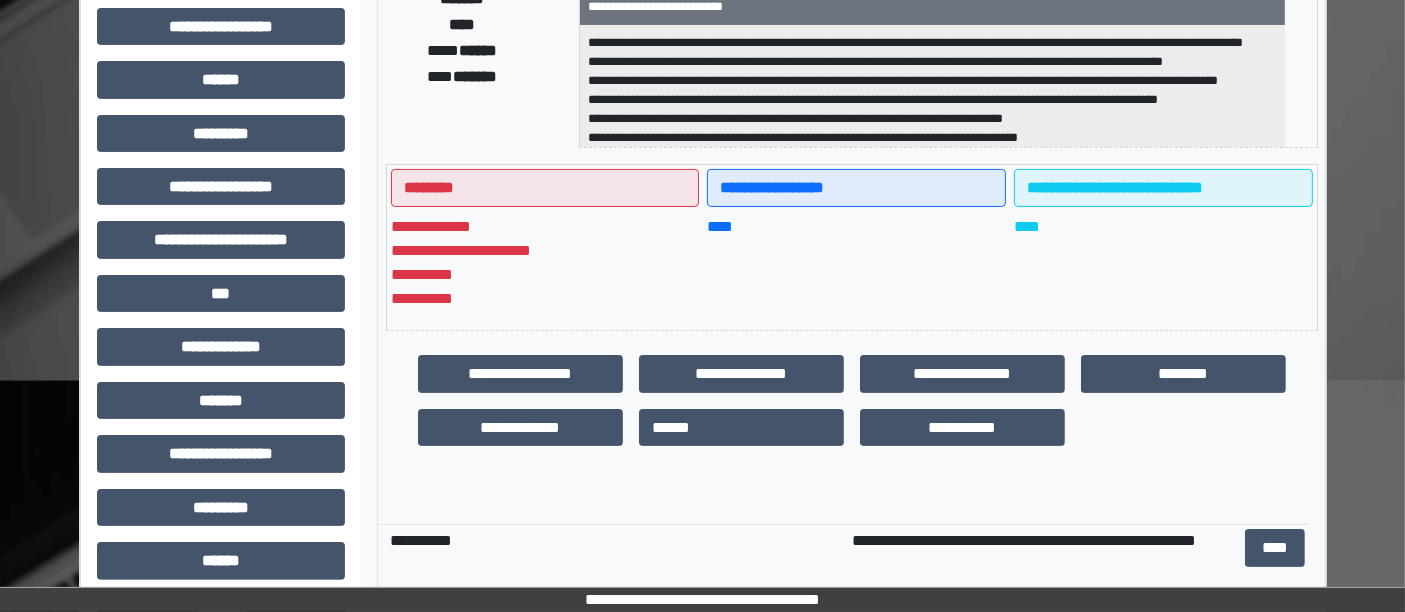 scroll, scrollTop: 344, scrollLeft: 0, axis: vertical 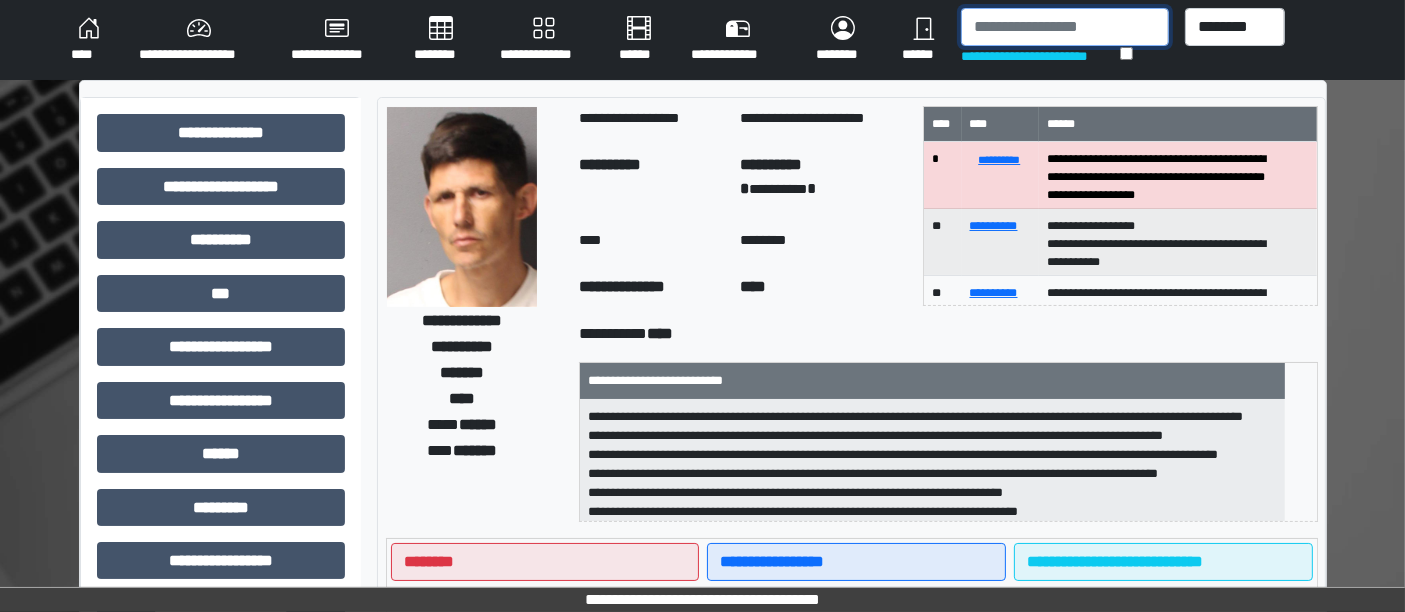click at bounding box center [1065, 27] 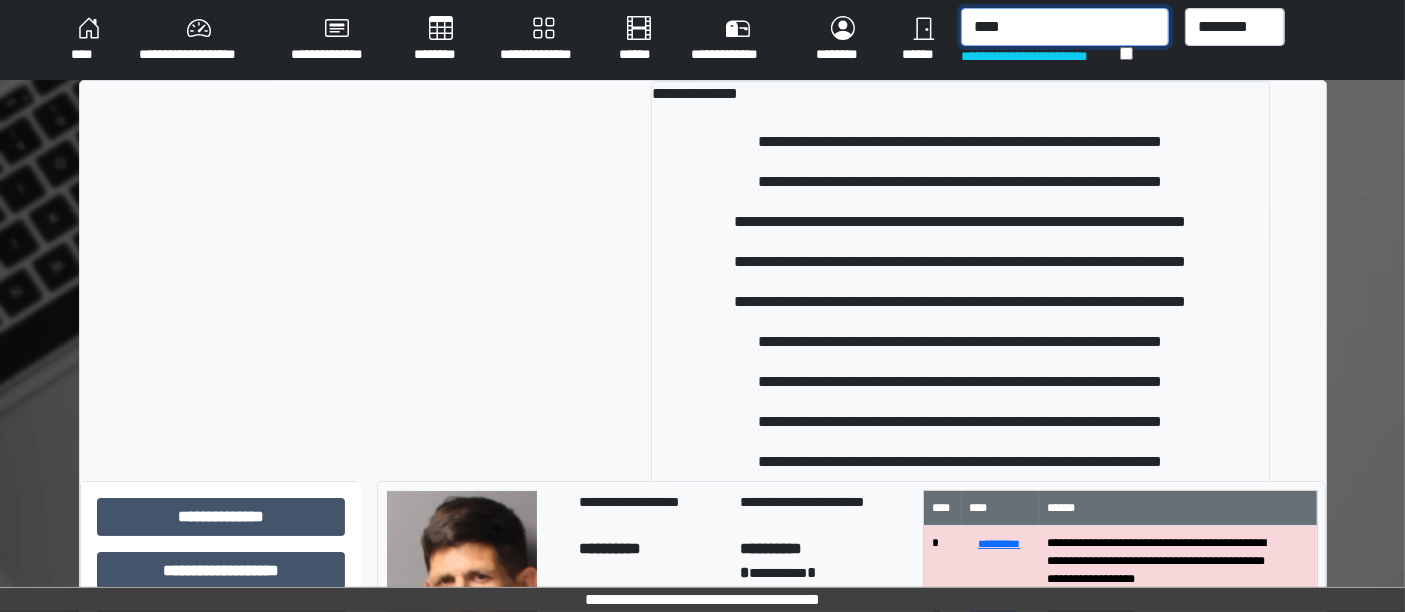 type on "****" 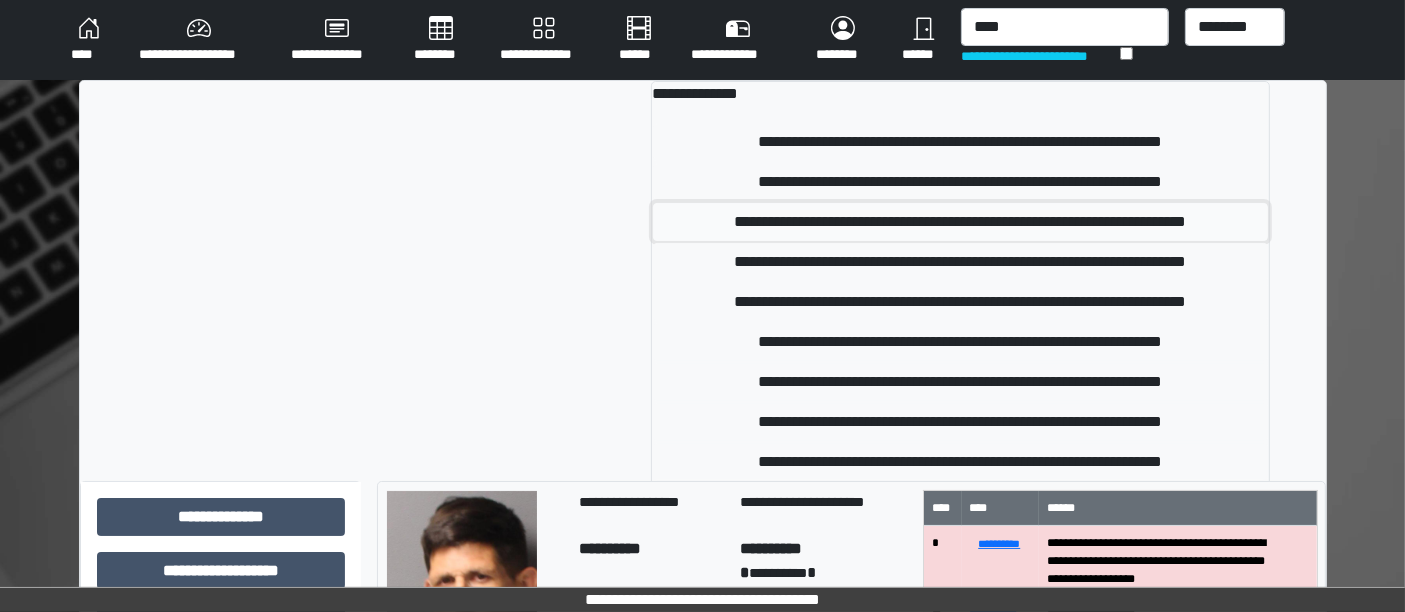 click on "**********" at bounding box center (960, 222) 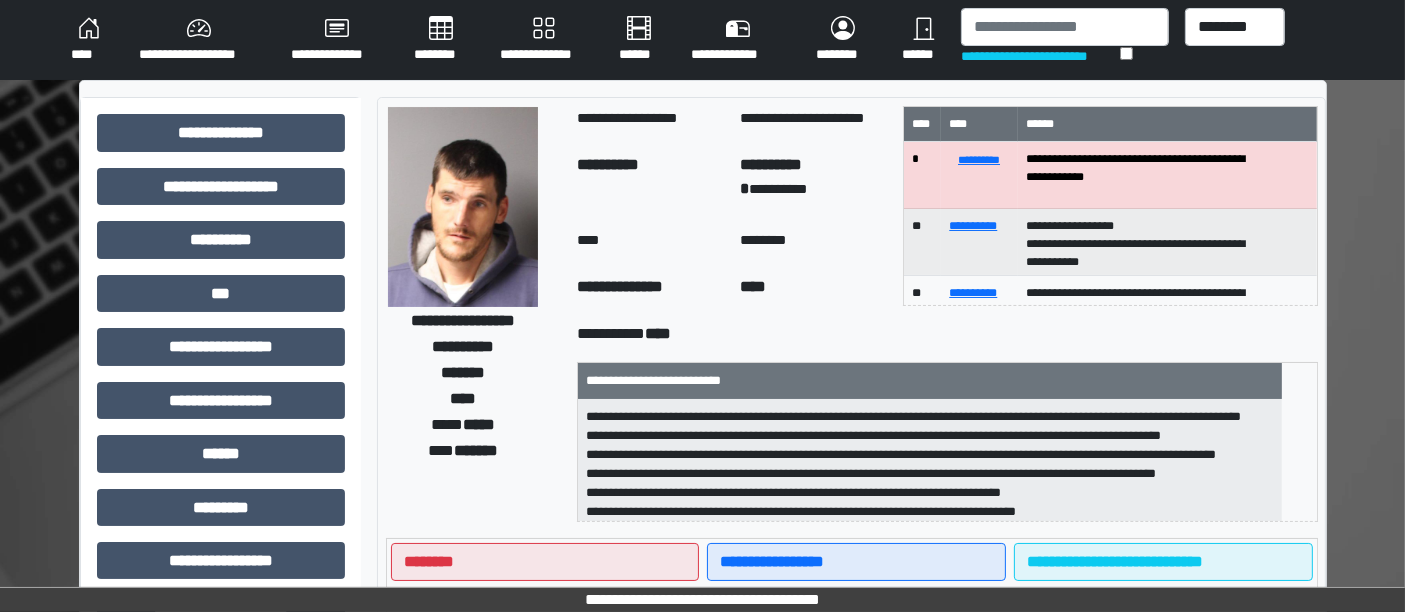 scroll, scrollTop: 535, scrollLeft: 0, axis: vertical 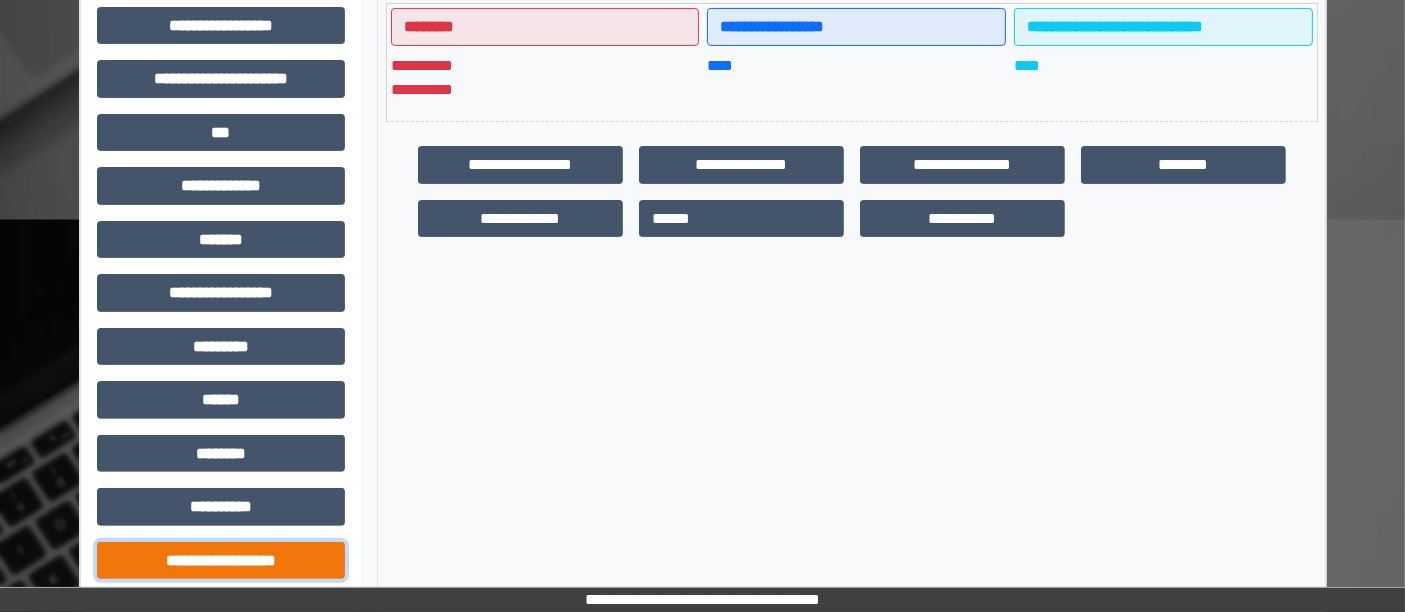 click on "**********" at bounding box center [221, 560] 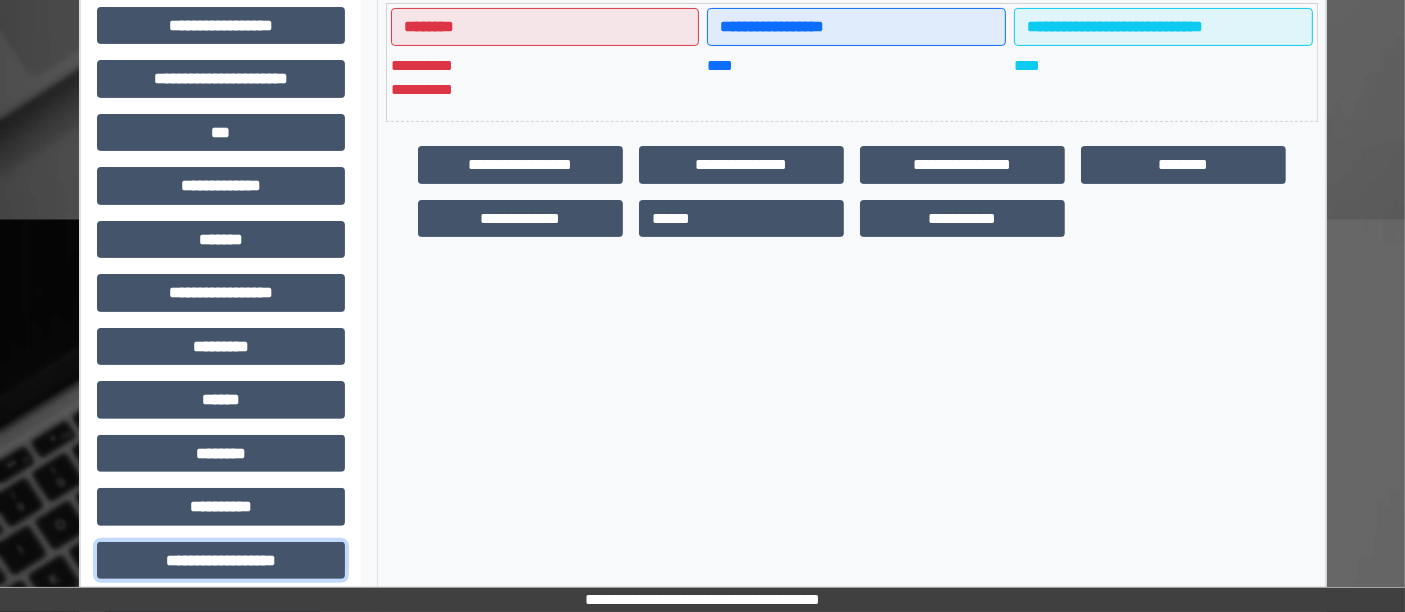 scroll, scrollTop: 1030, scrollLeft: 0, axis: vertical 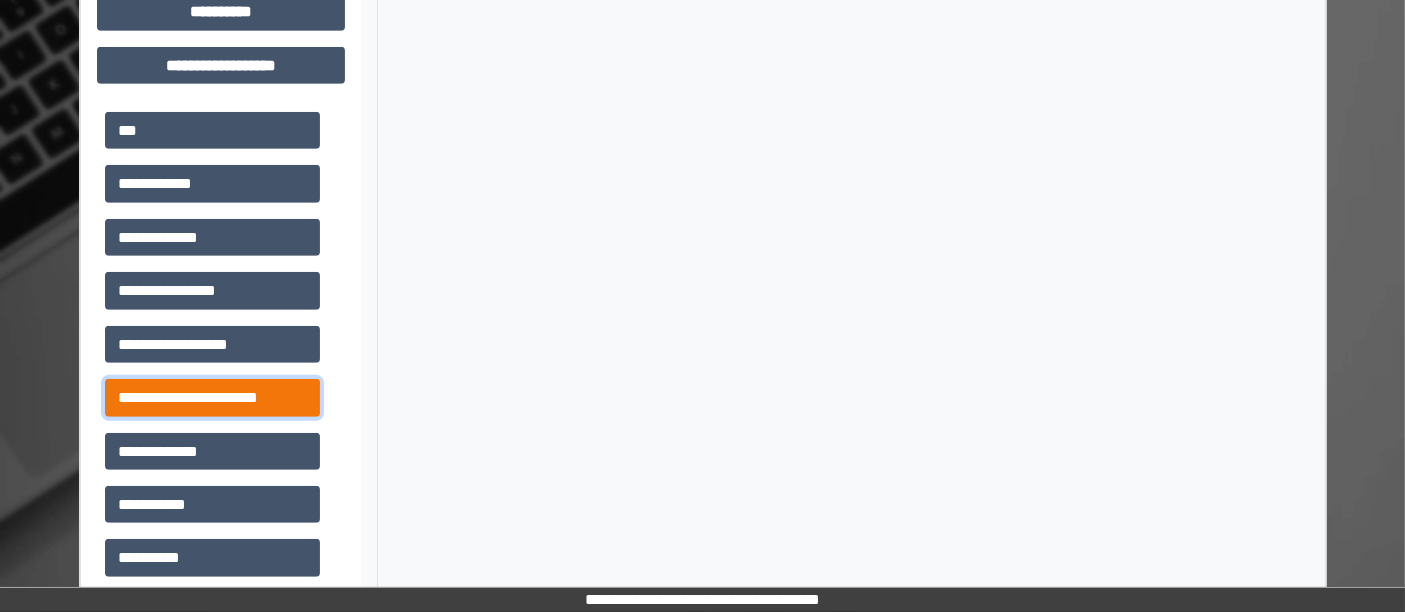 click on "**********" at bounding box center [212, 397] 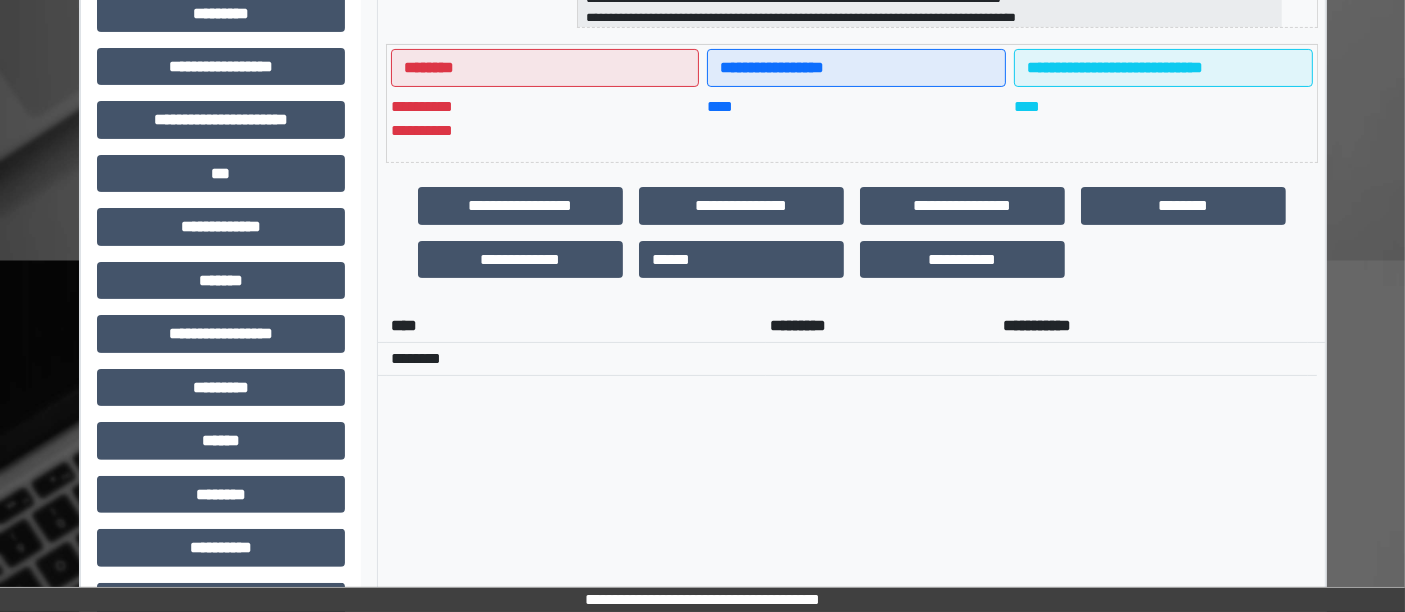 scroll, scrollTop: 0, scrollLeft: 0, axis: both 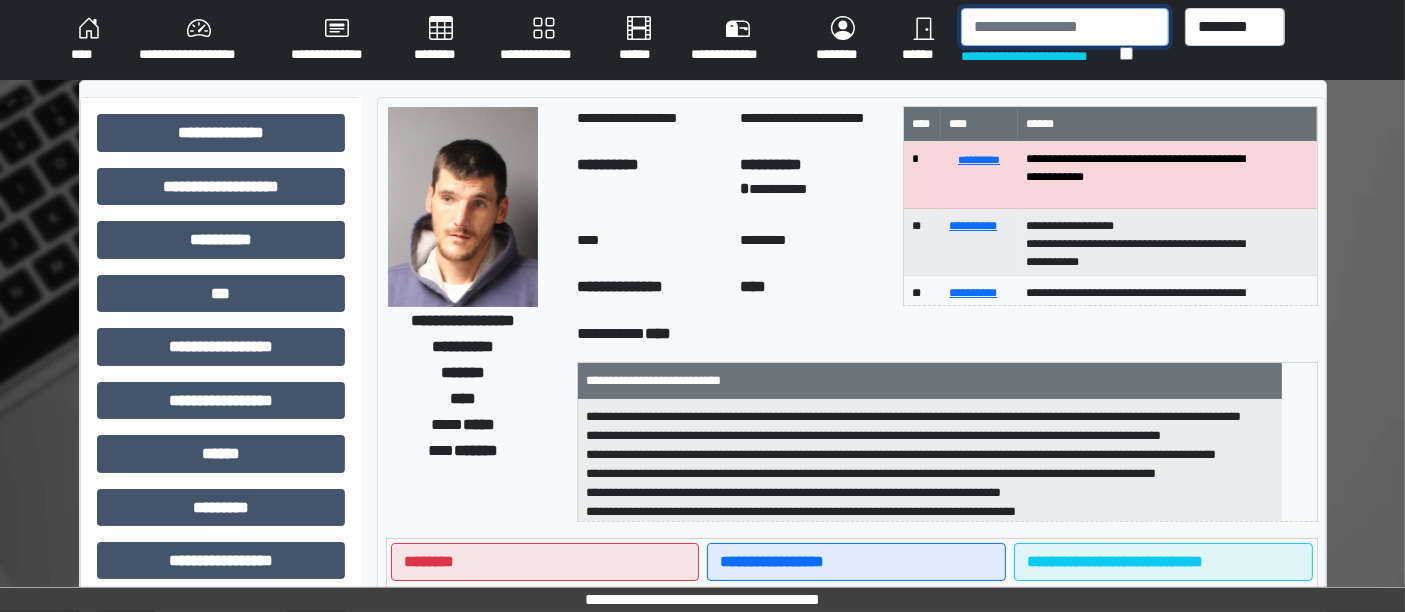 click at bounding box center [1065, 27] 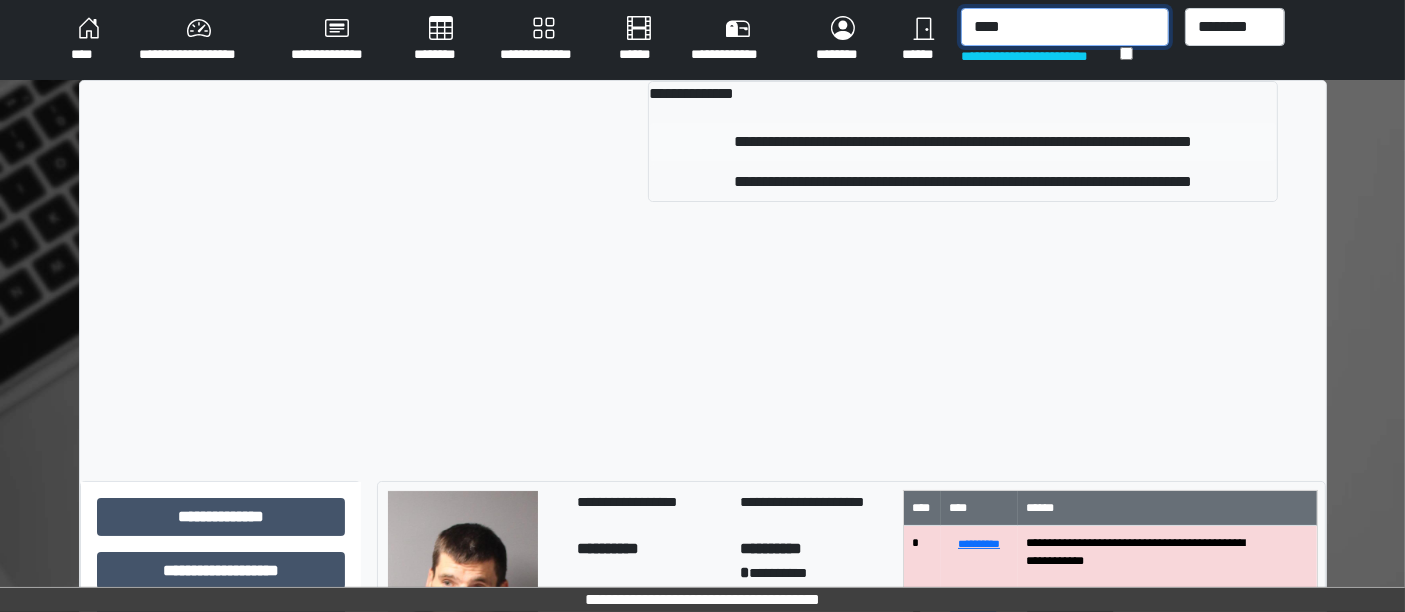 type on "****" 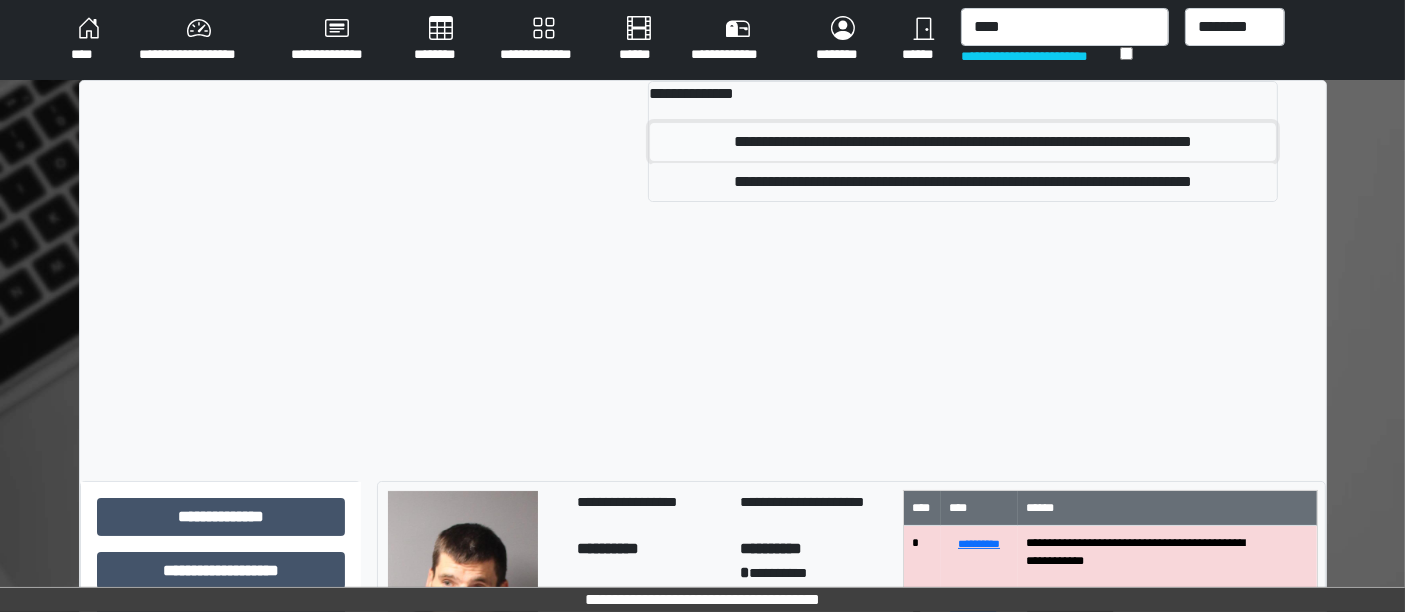 click on "**********" at bounding box center [963, 142] 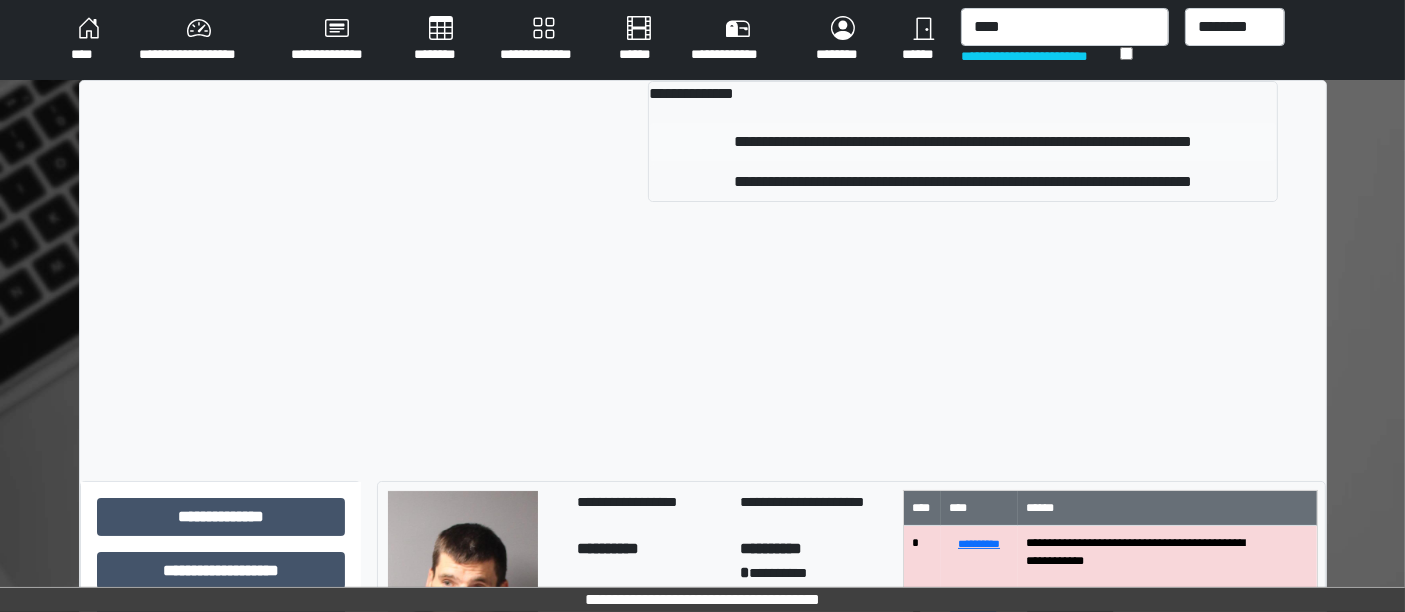 type 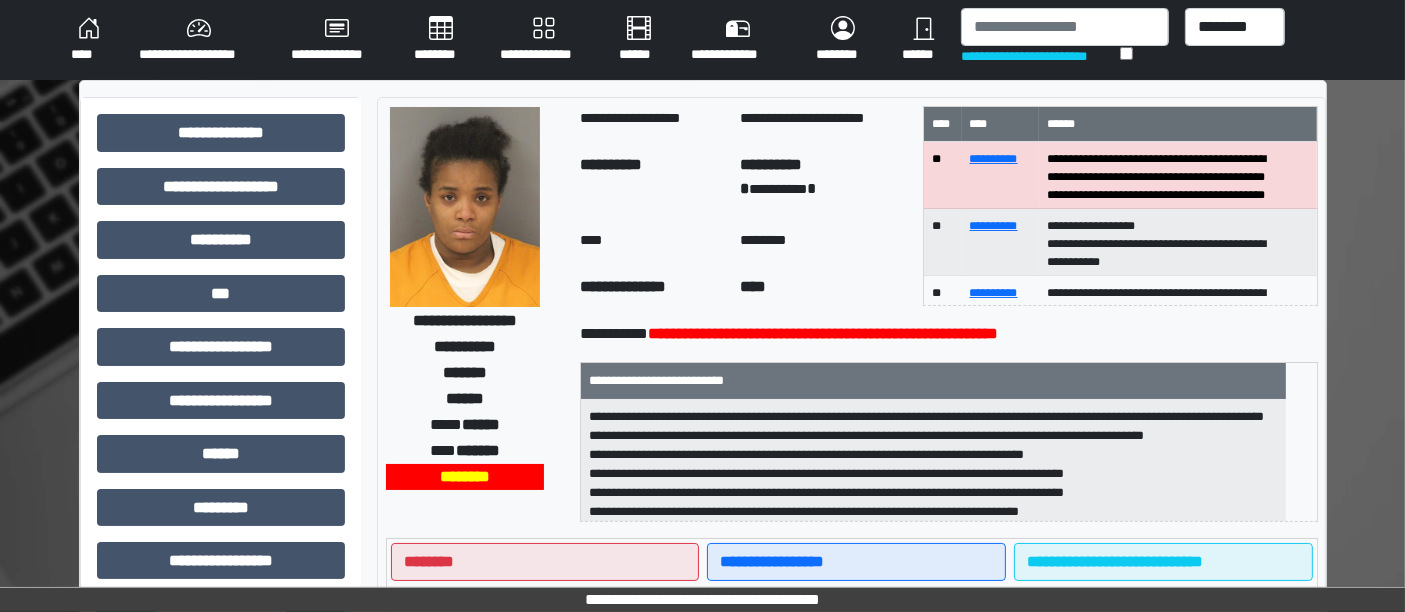 scroll, scrollTop: 535, scrollLeft: 0, axis: vertical 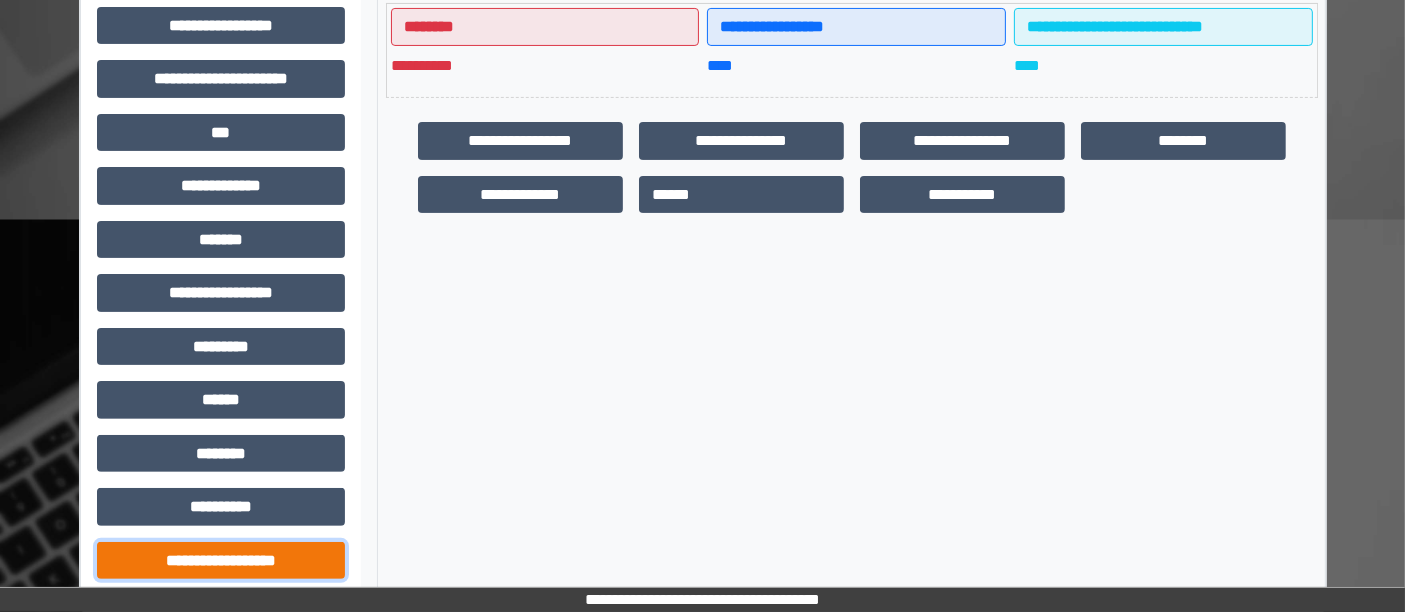 click on "**********" at bounding box center [221, 560] 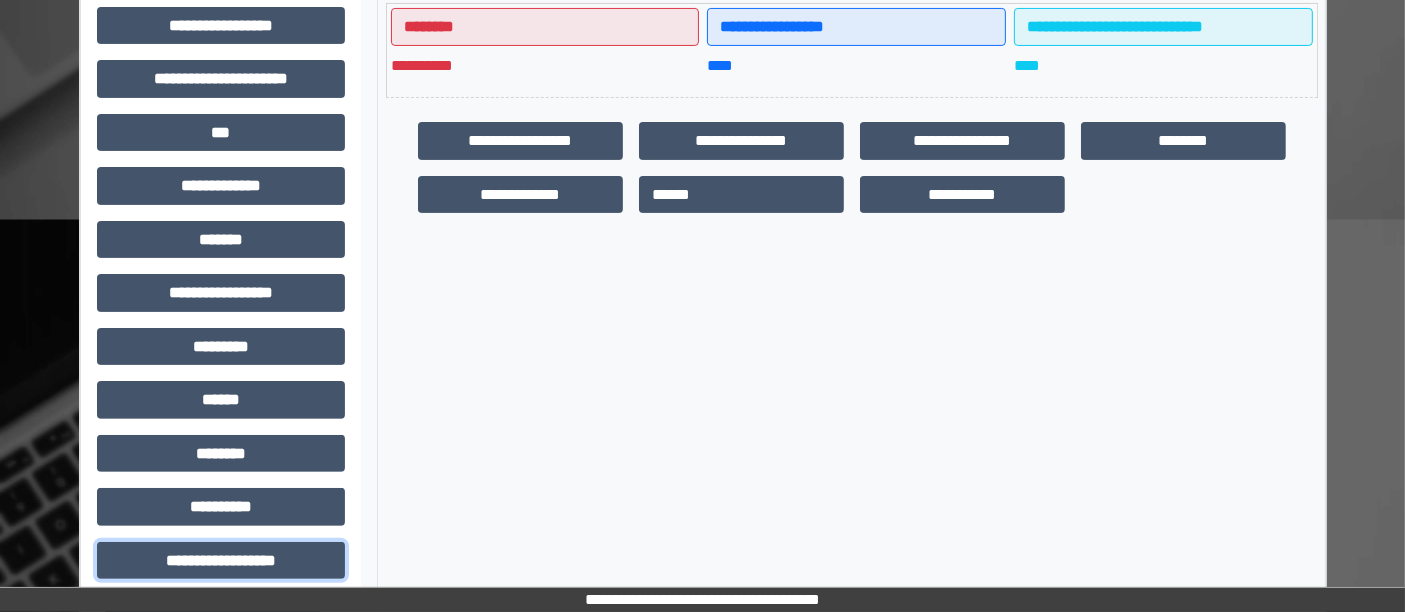 scroll, scrollTop: 1030, scrollLeft: 0, axis: vertical 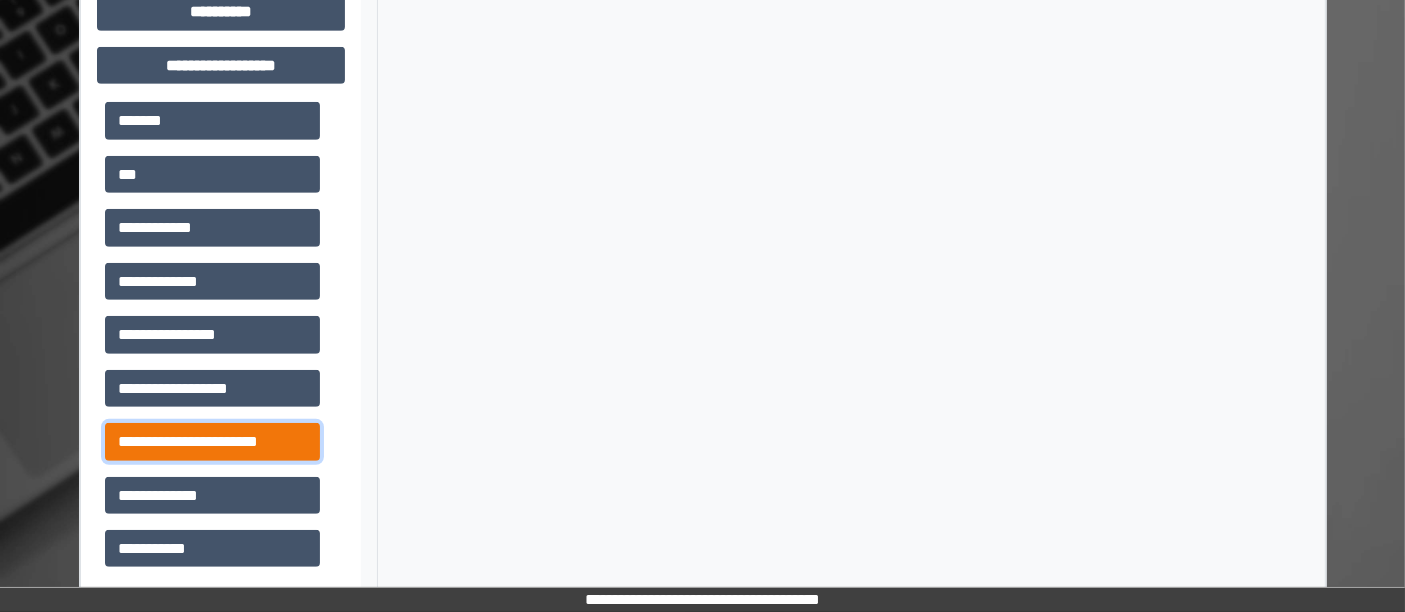 click on "**********" at bounding box center (212, 441) 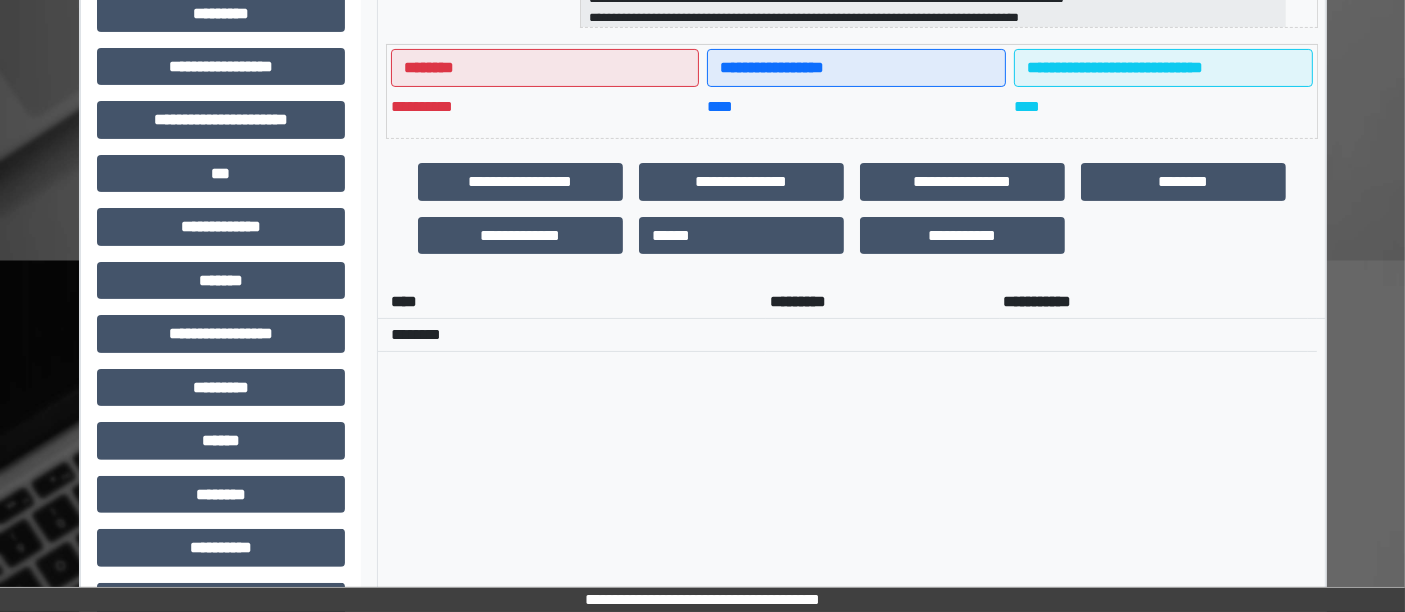 scroll, scrollTop: 0, scrollLeft: 0, axis: both 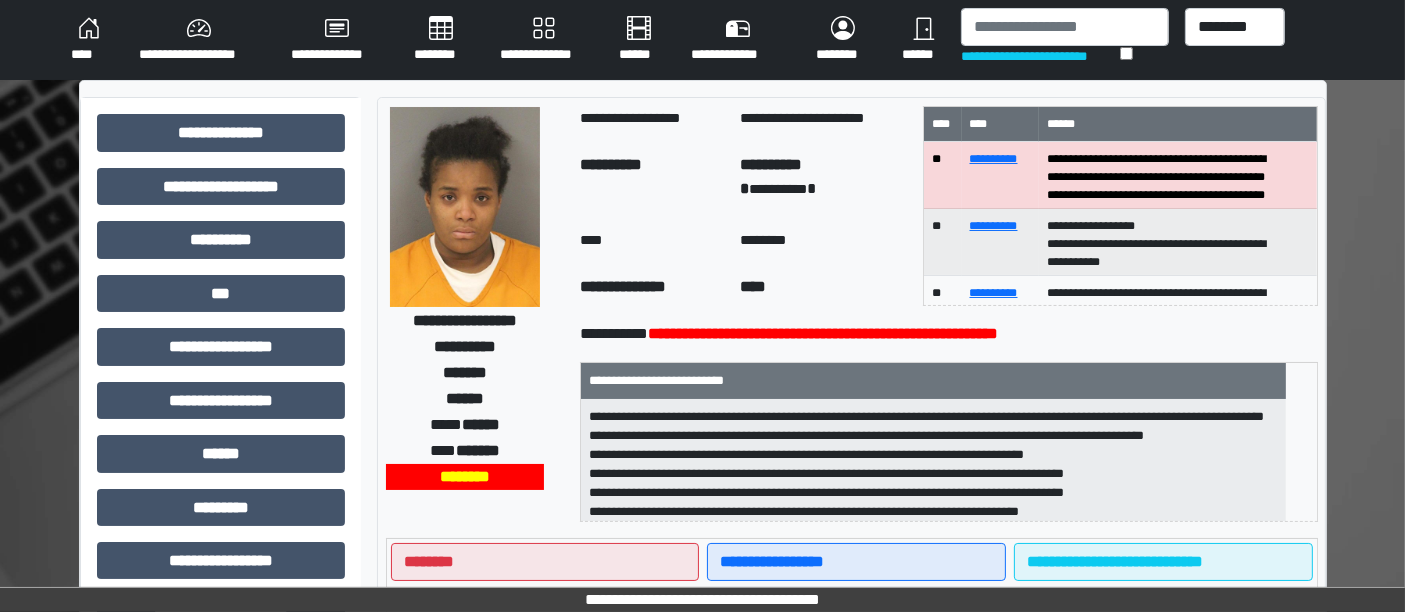 click on "****" at bounding box center (89, 40) 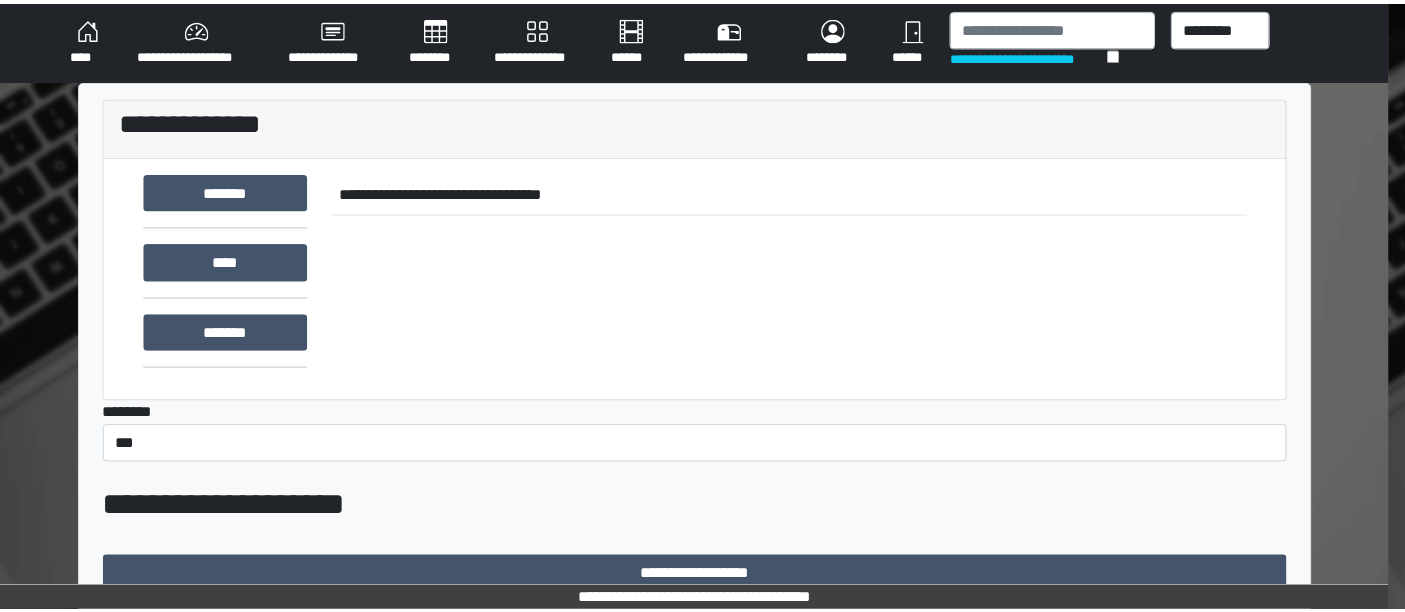 scroll, scrollTop: 0, scrollLeft: 0, axis: both 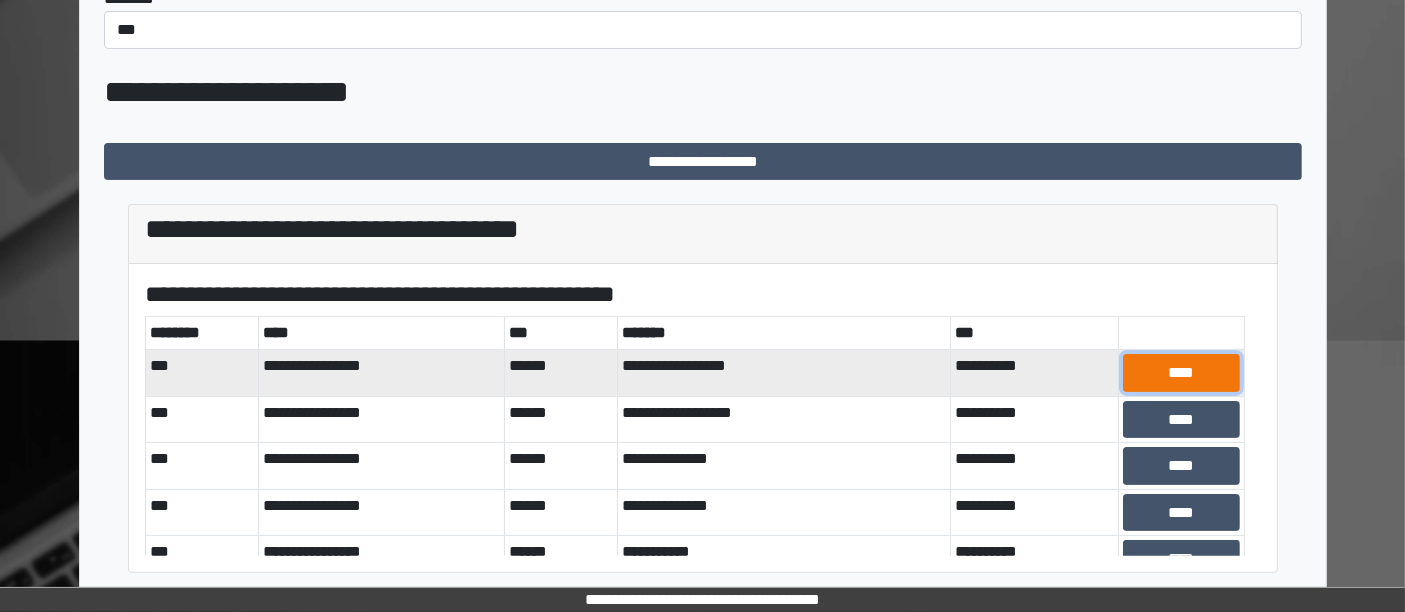 click on "****" at bounding box center (1181, 372) 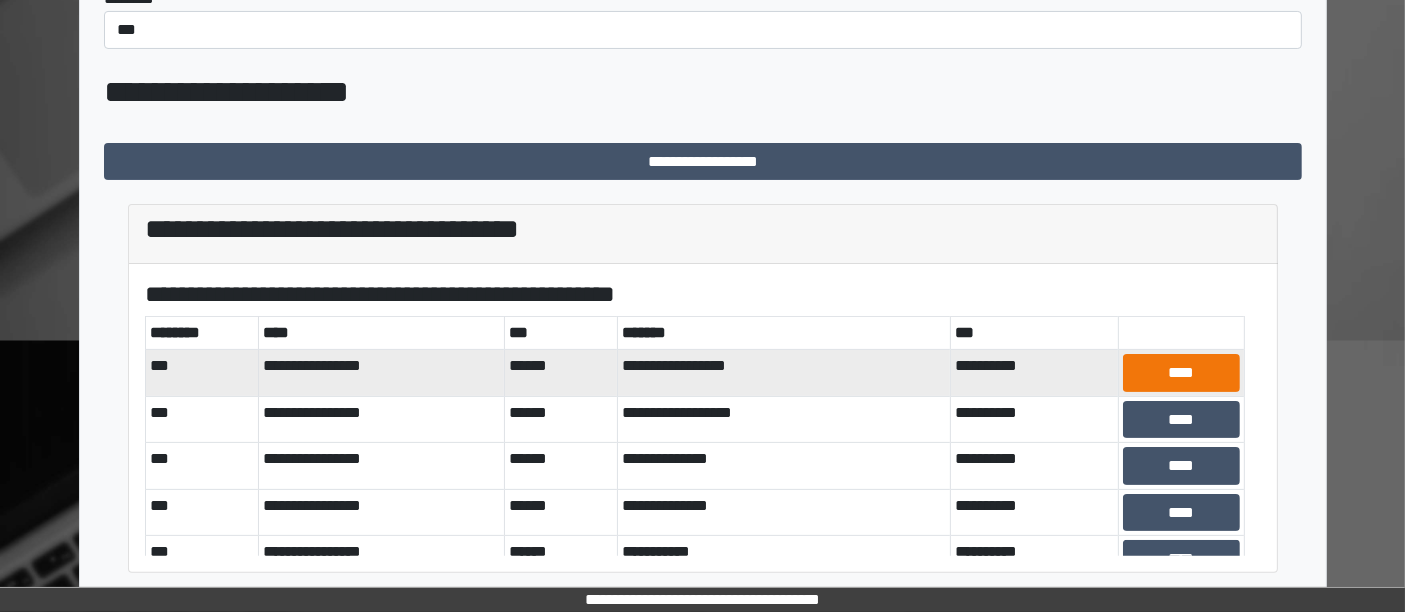 scroll, scrollTop: 363, scrollLeft: 0, axis: vertical 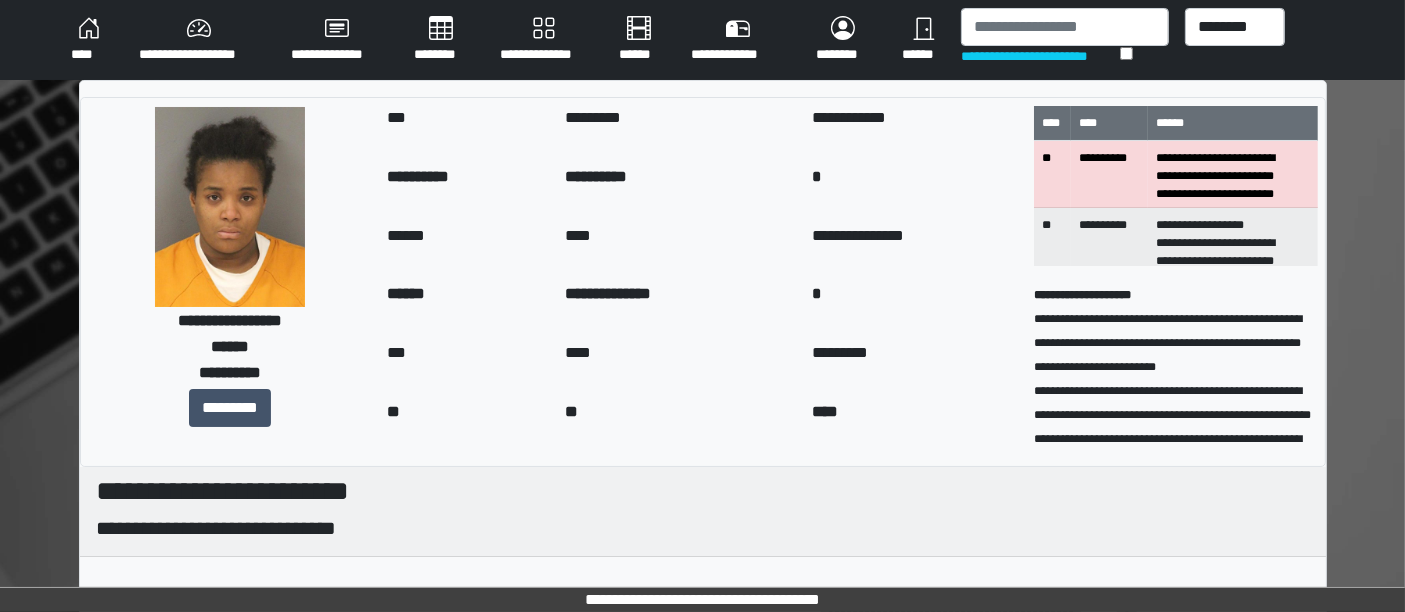 click on "****" at bounding box center [89, 40] 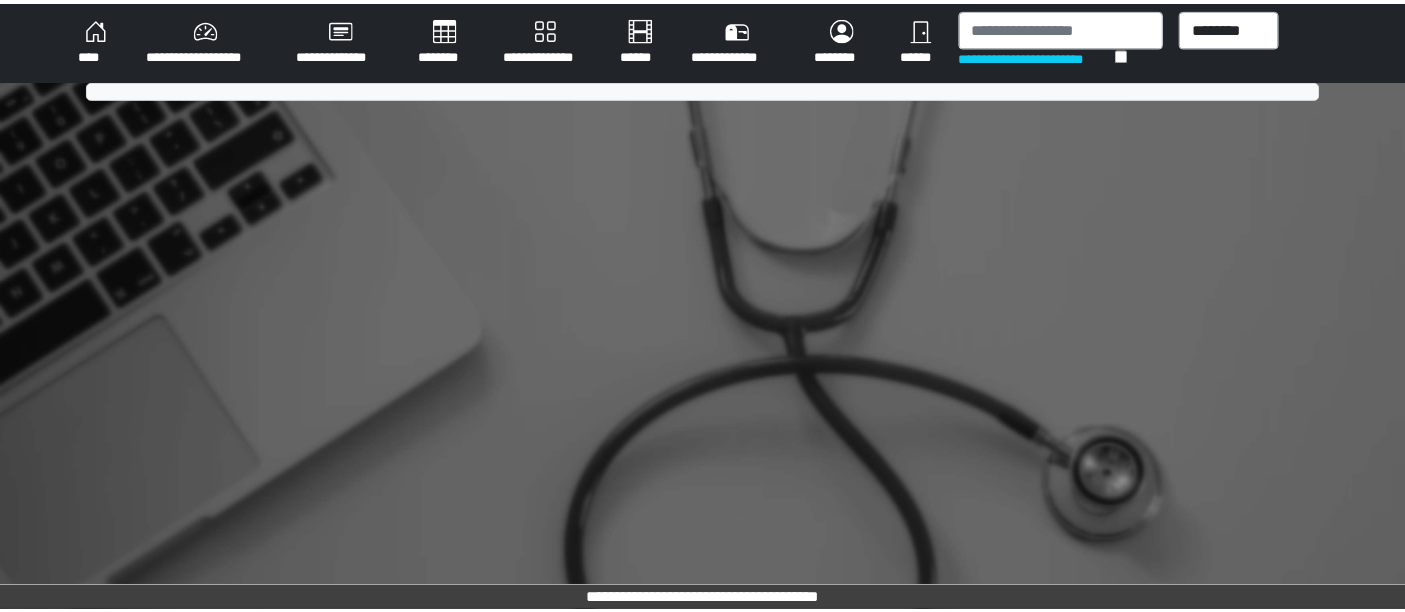 scroll, scrollTop: 0, scrollLeft: 0, axis: both 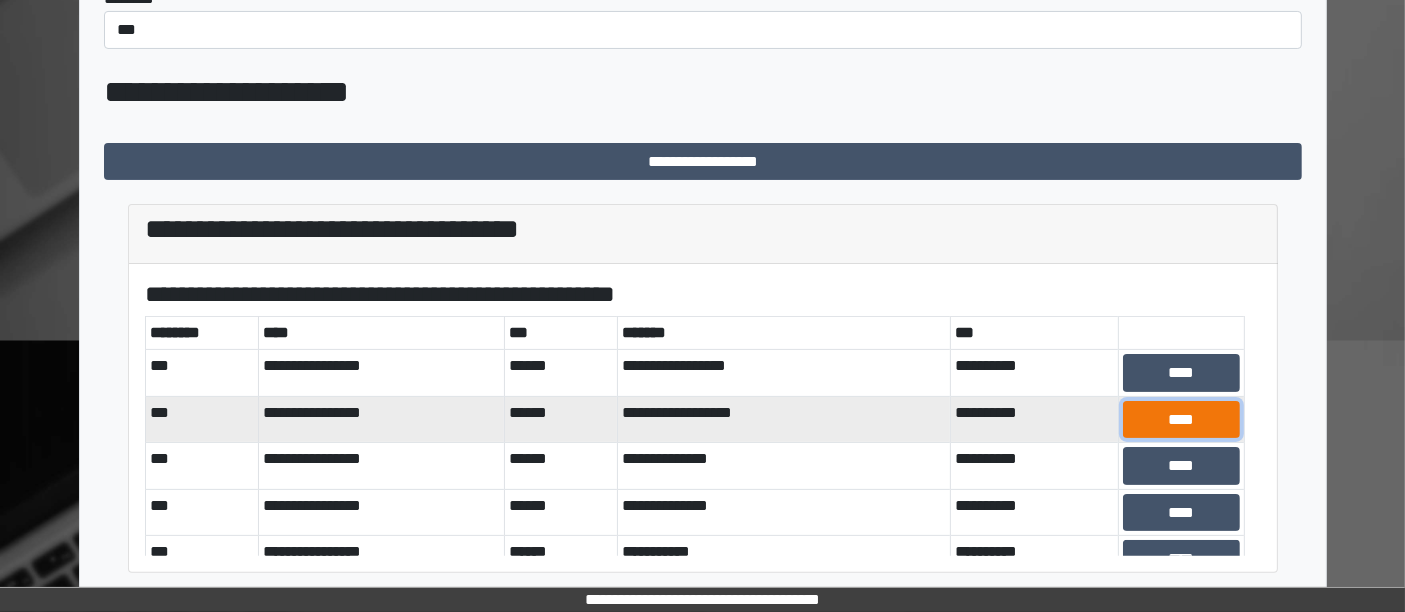 click on "****" at bounding box center [1181, 419] 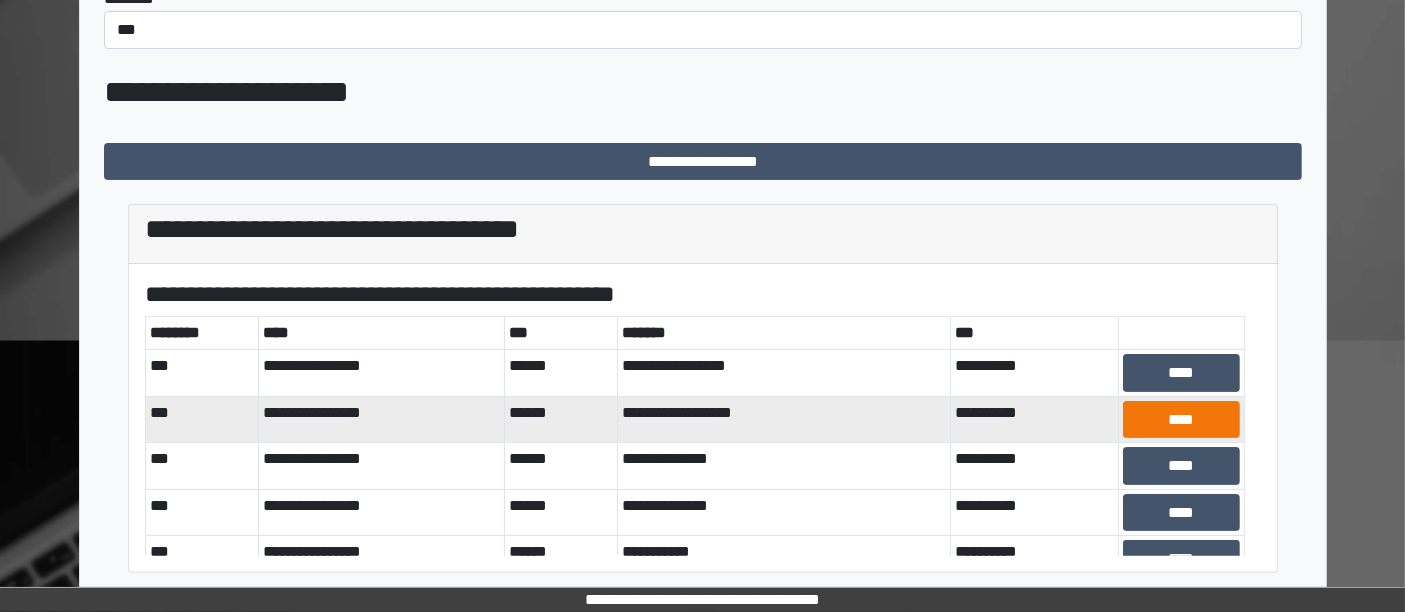 scroll, scrollTop: 301, scrollLeft: 0, axis: vertical 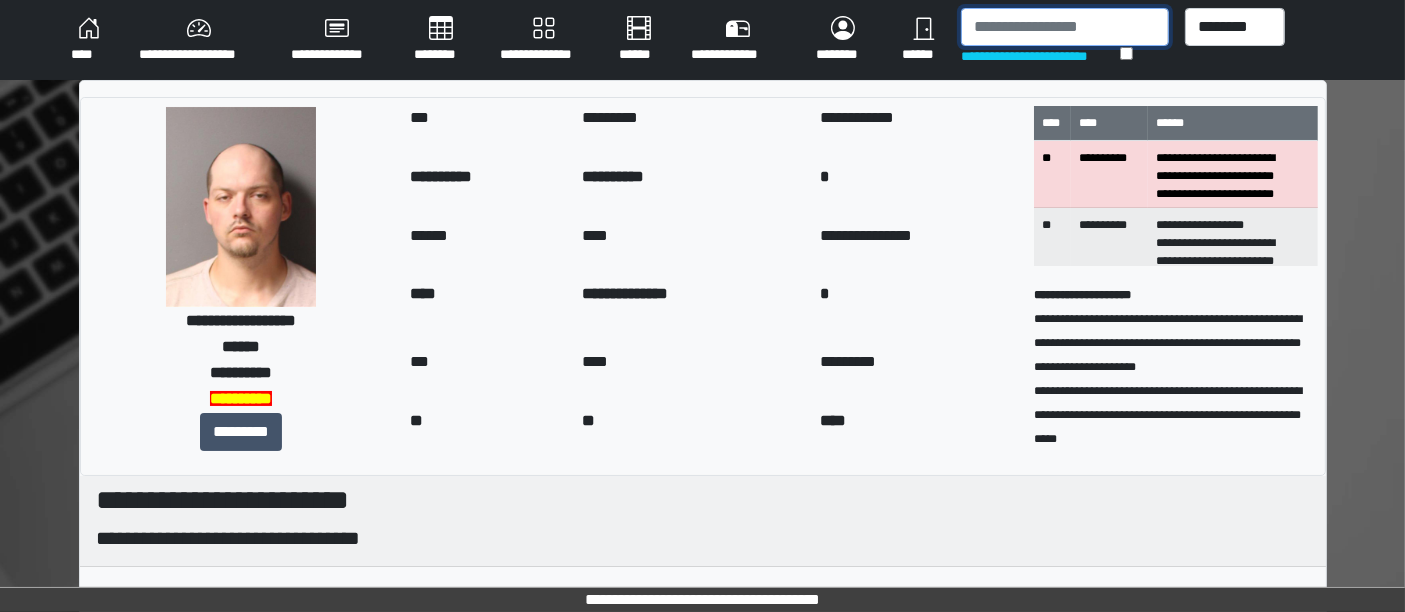click at bounding box center [1065, 27] 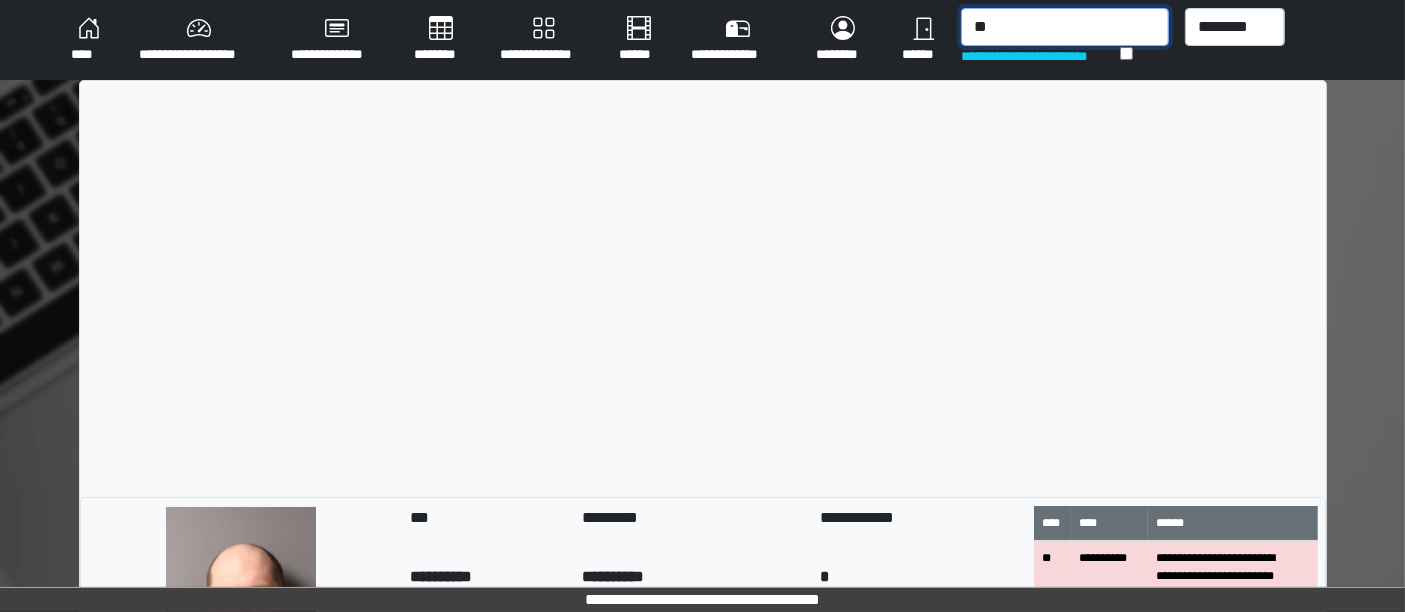 type on "*" 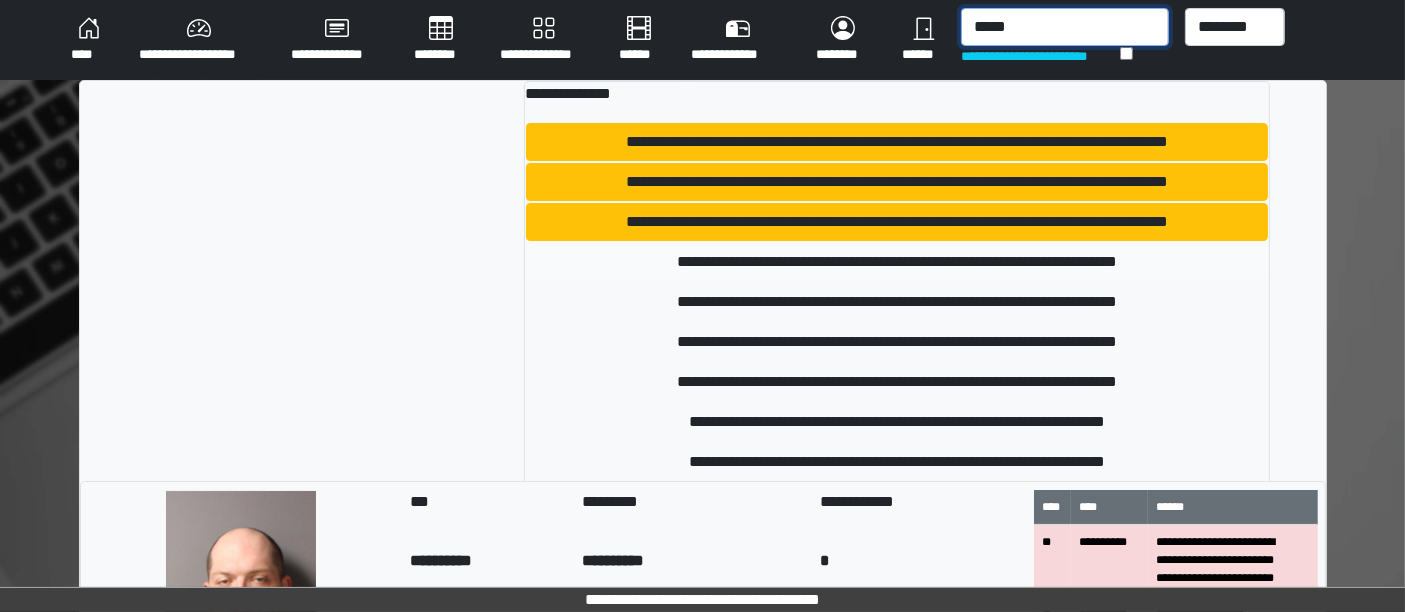 type on "*****" 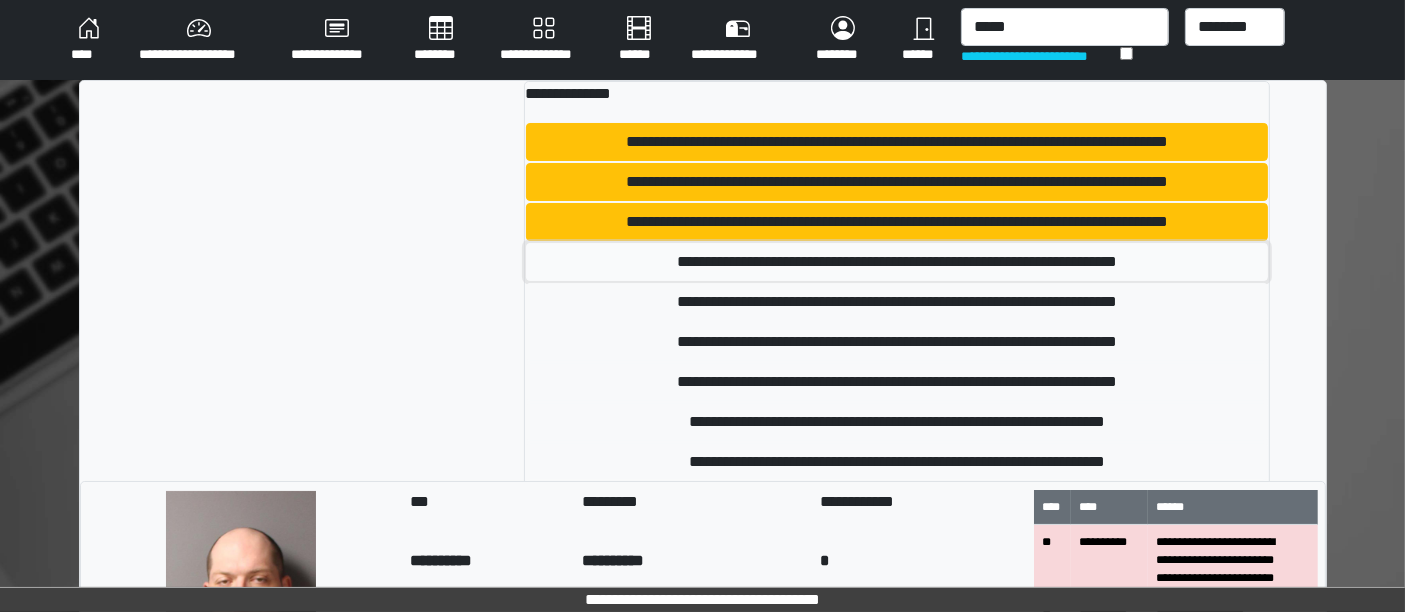 click on "**********" at bounding box center (897, 262) 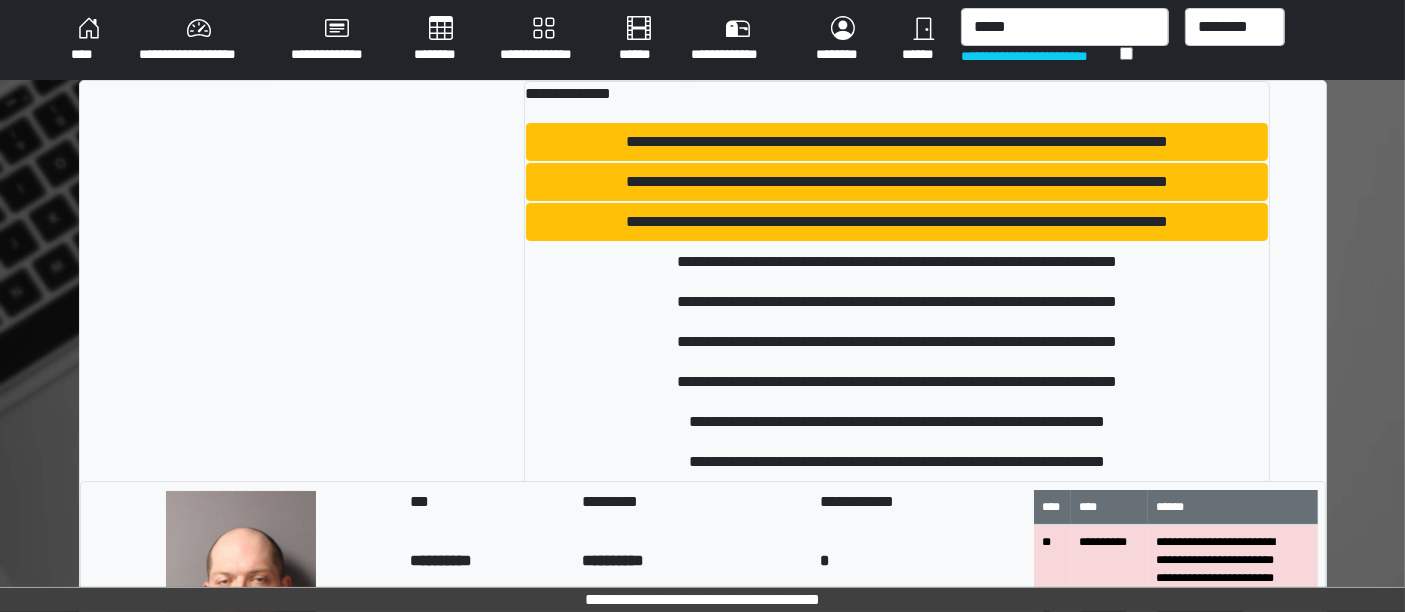 type 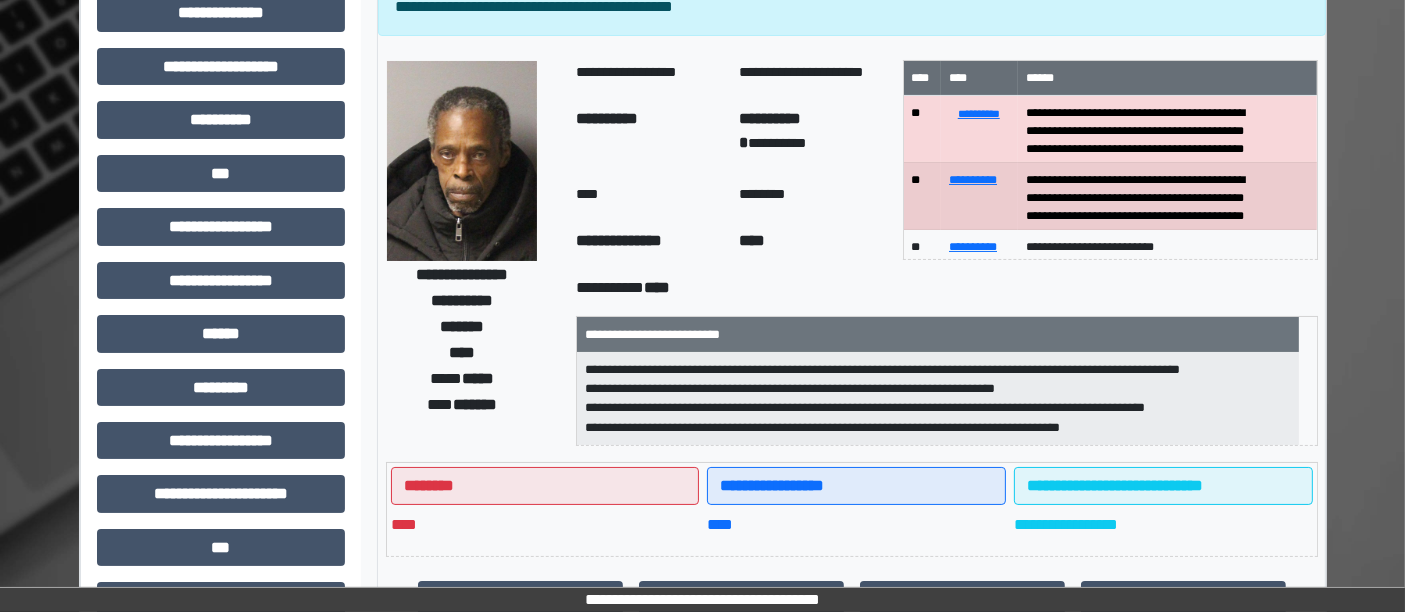 scroll, scrollTop: 133, scrollLeft: 0, axis: vertical 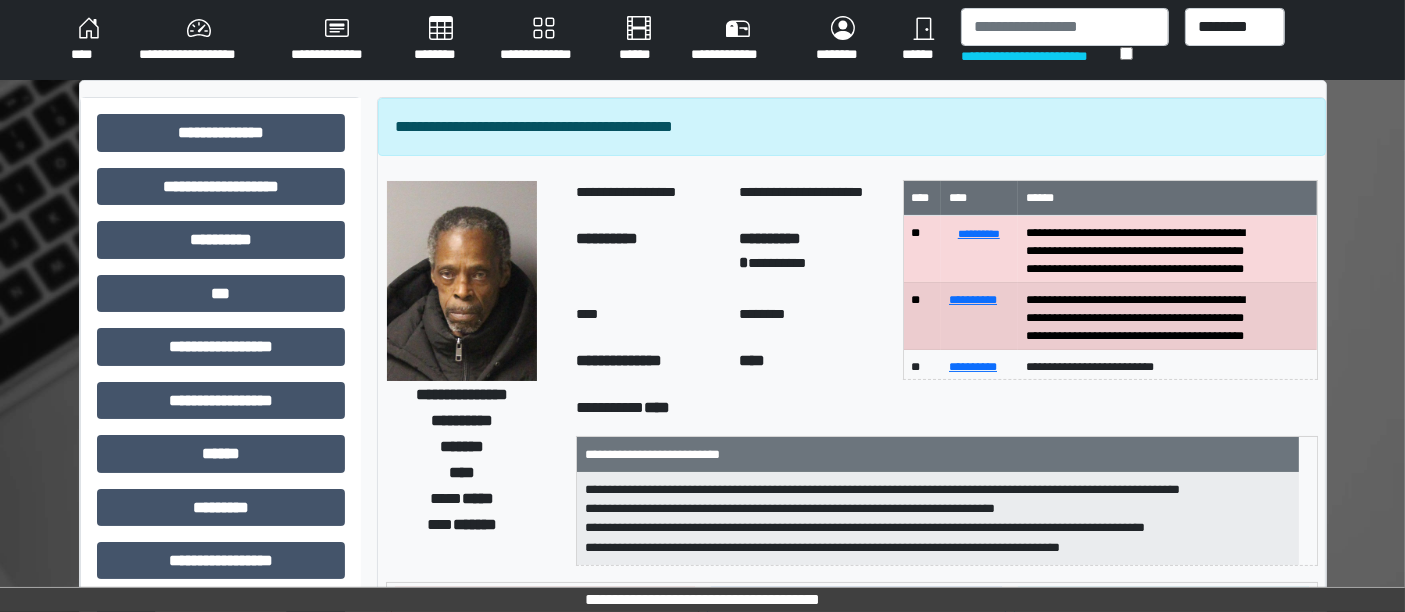 click on "****" at bounding box center (89, 40) 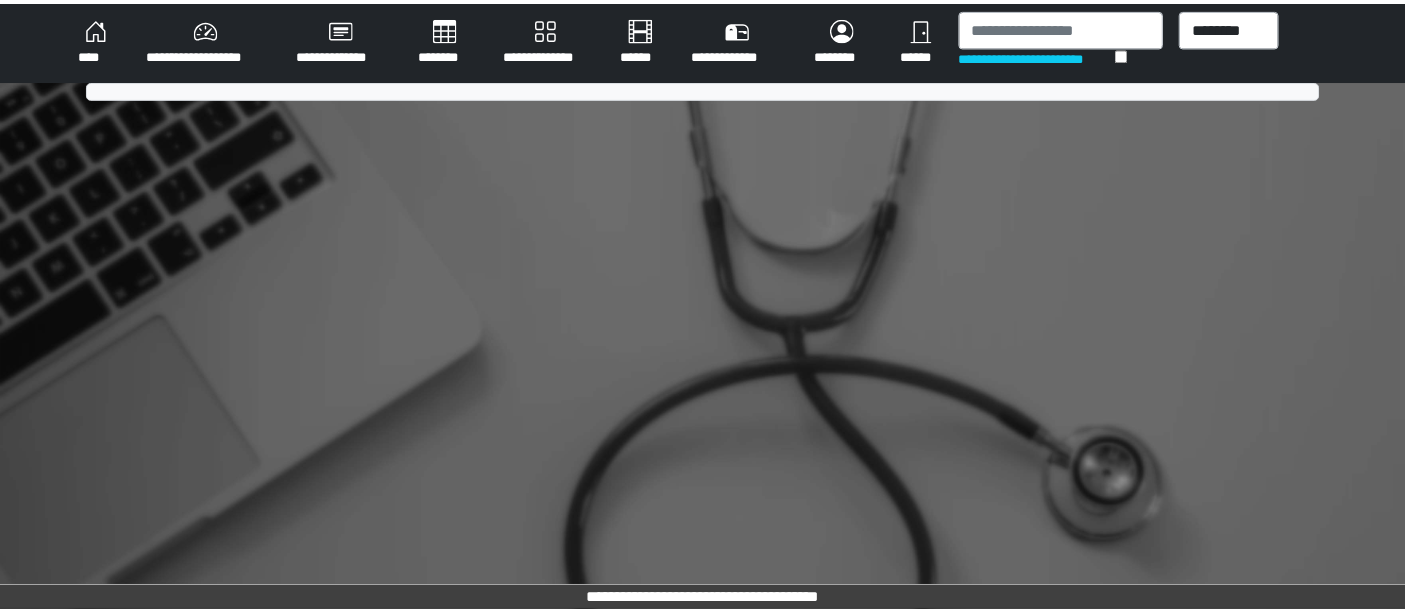 scroll, scrollTop: 0, scrollLeft: 0, axis: both 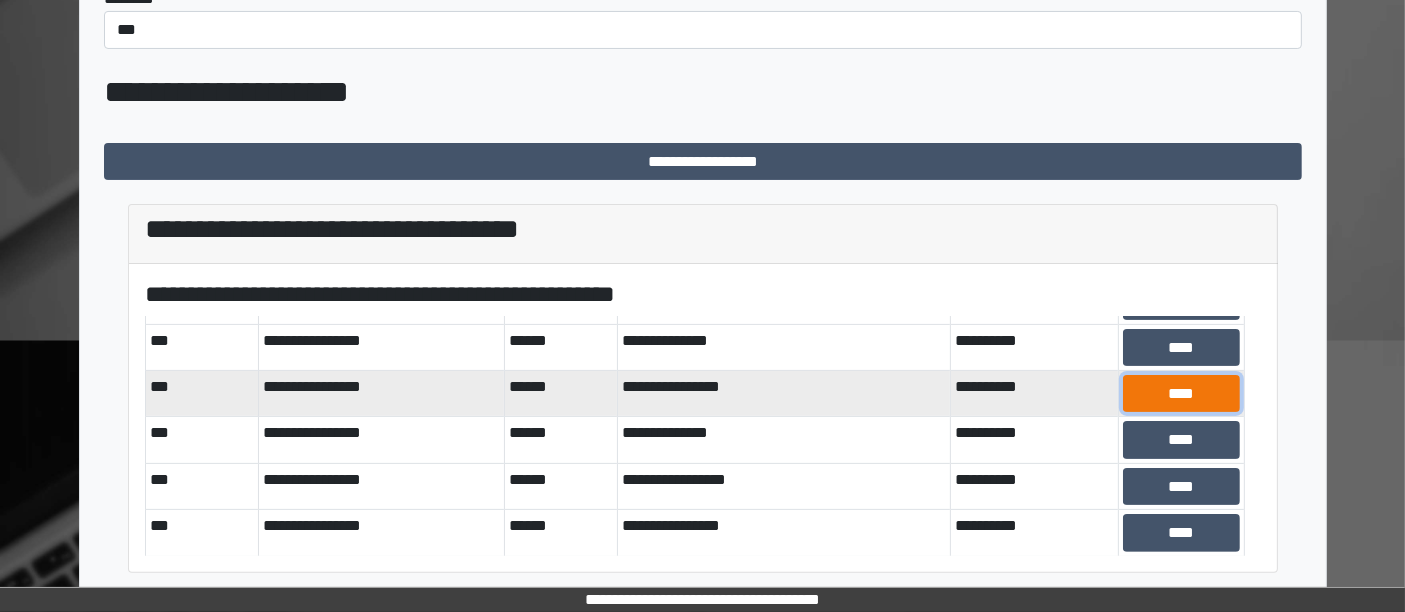 click on "****" at bounding box center (1181, 393) 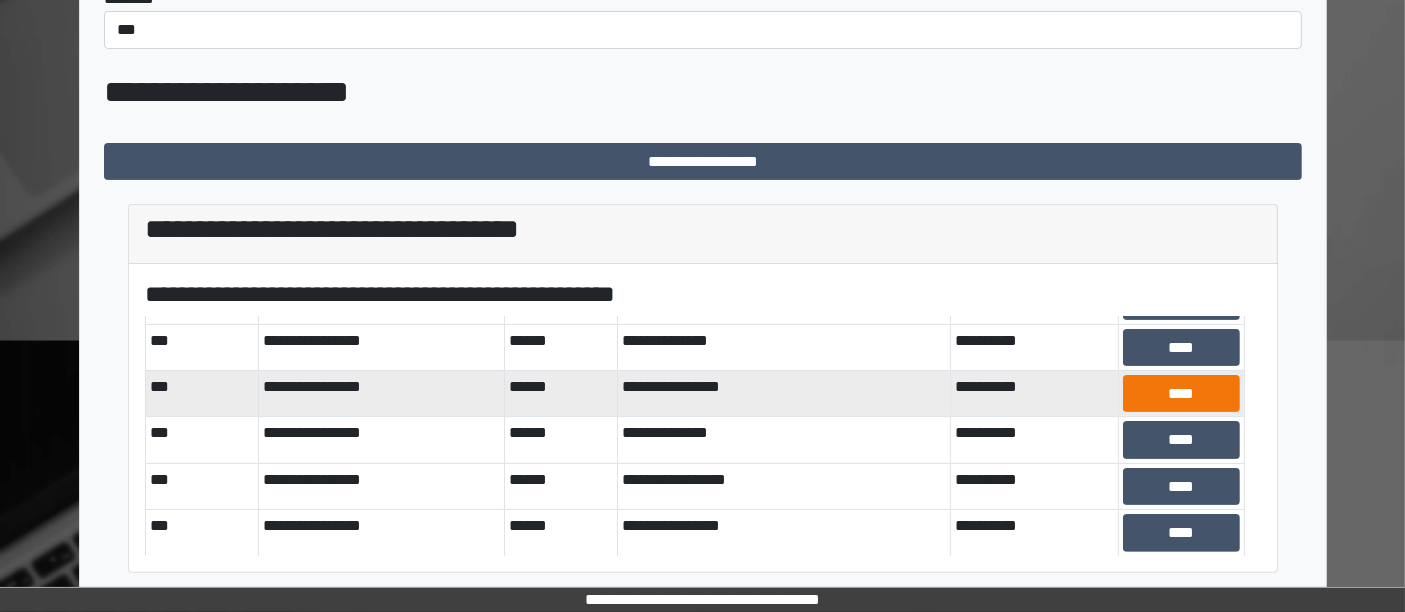 scroll, scrollTop: 388, scrollLeft: 0, axis: vertical 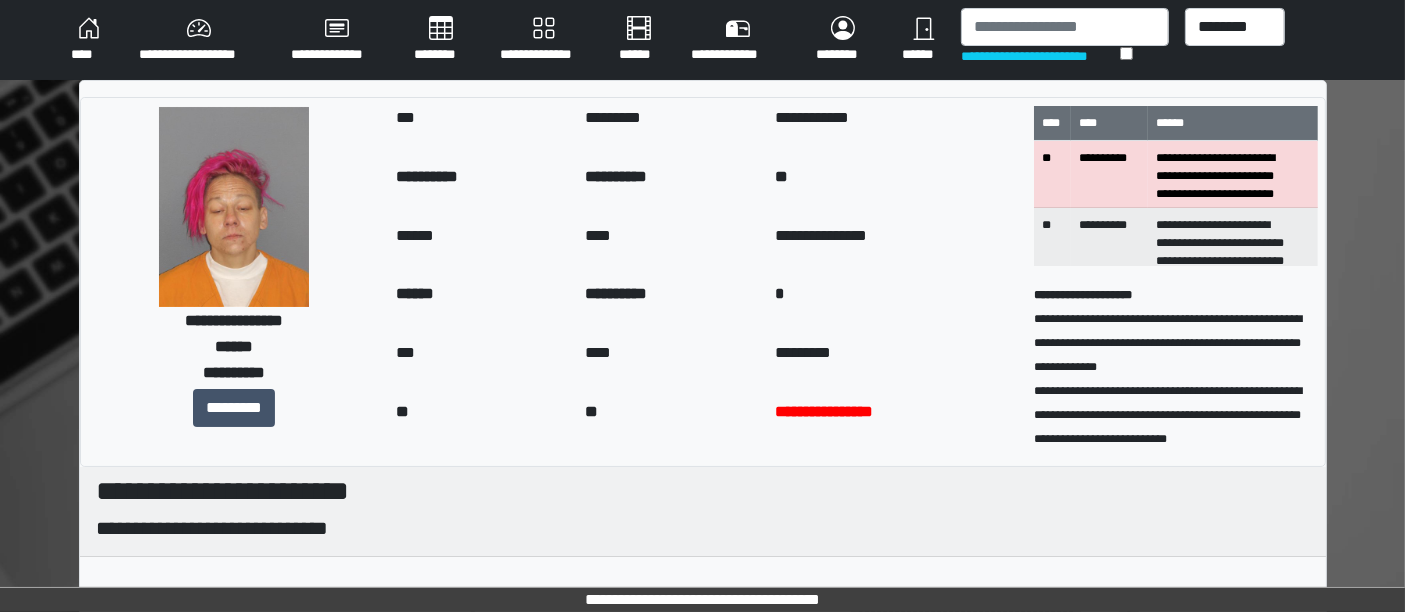 click on "****" at bounding box center [89, 40] 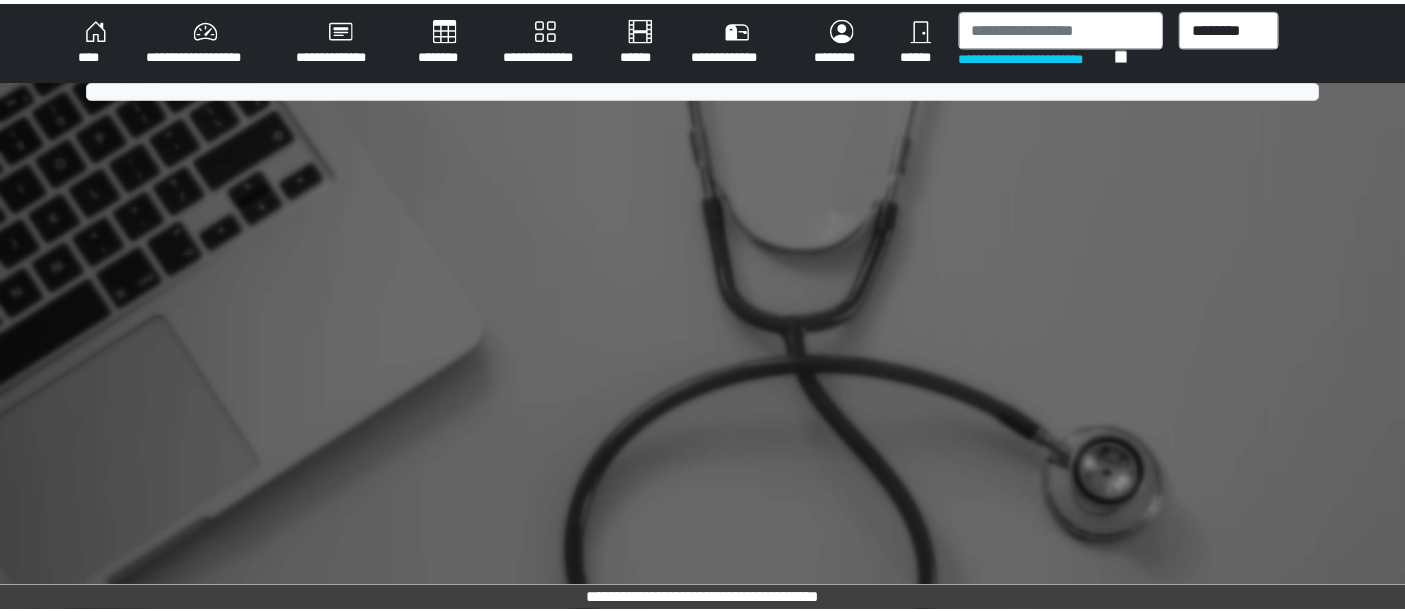 scroll, scrollTop: 0, scrollLeft: 0, axis: both 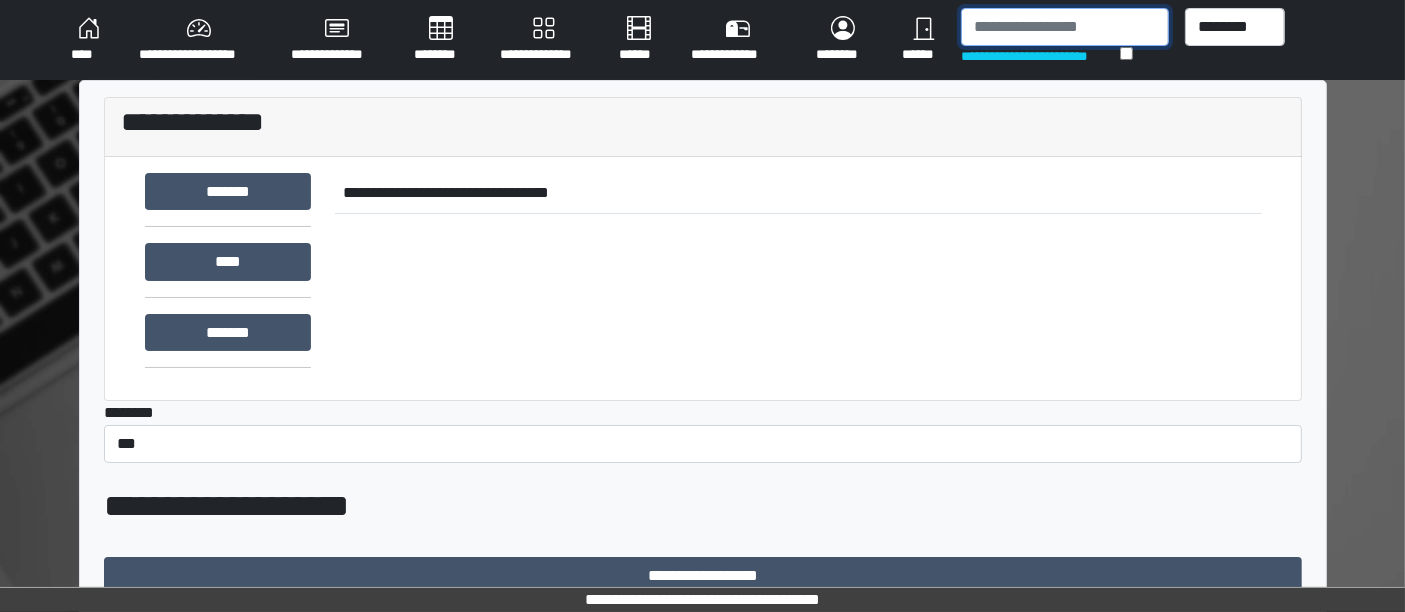 click at bounding box center (1065, 27) 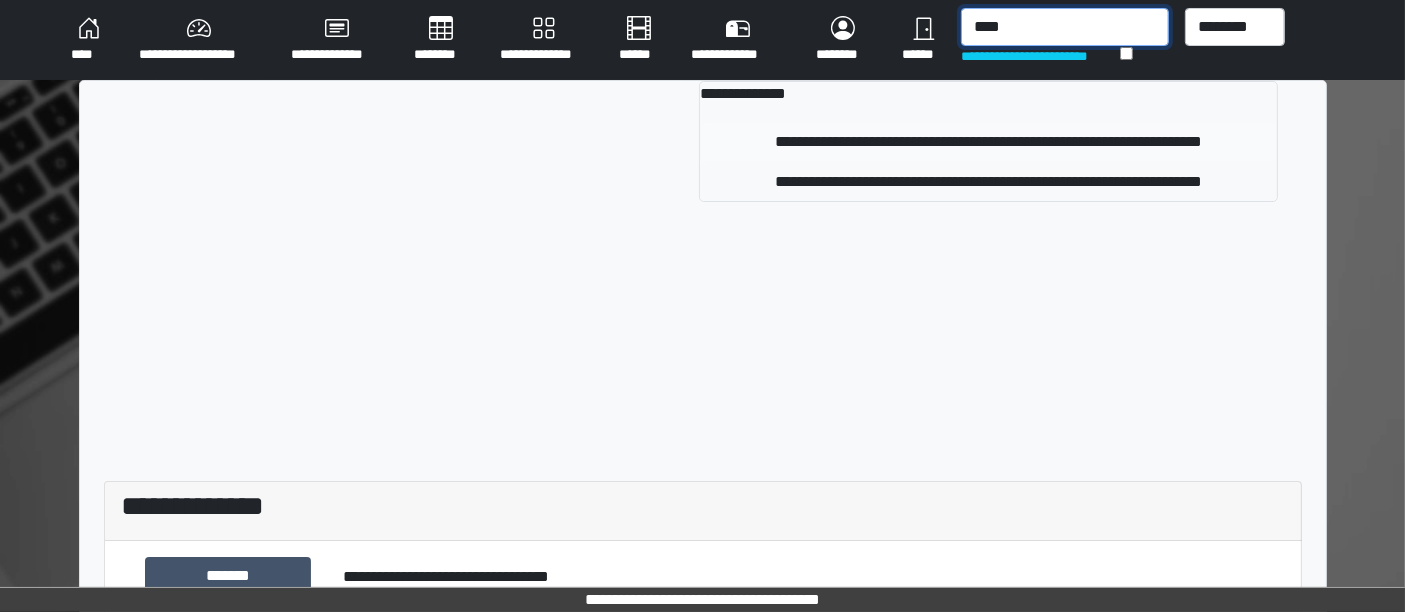 type on "****" 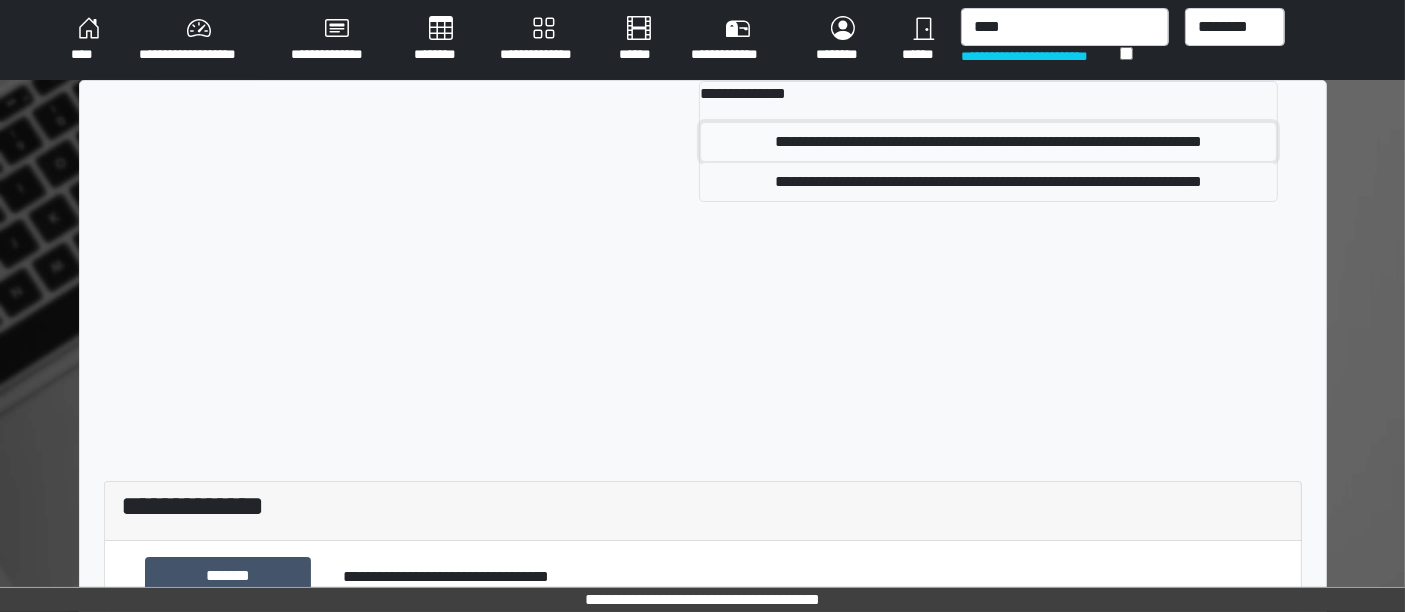 click on "**********" at bounding box center (988, 142) 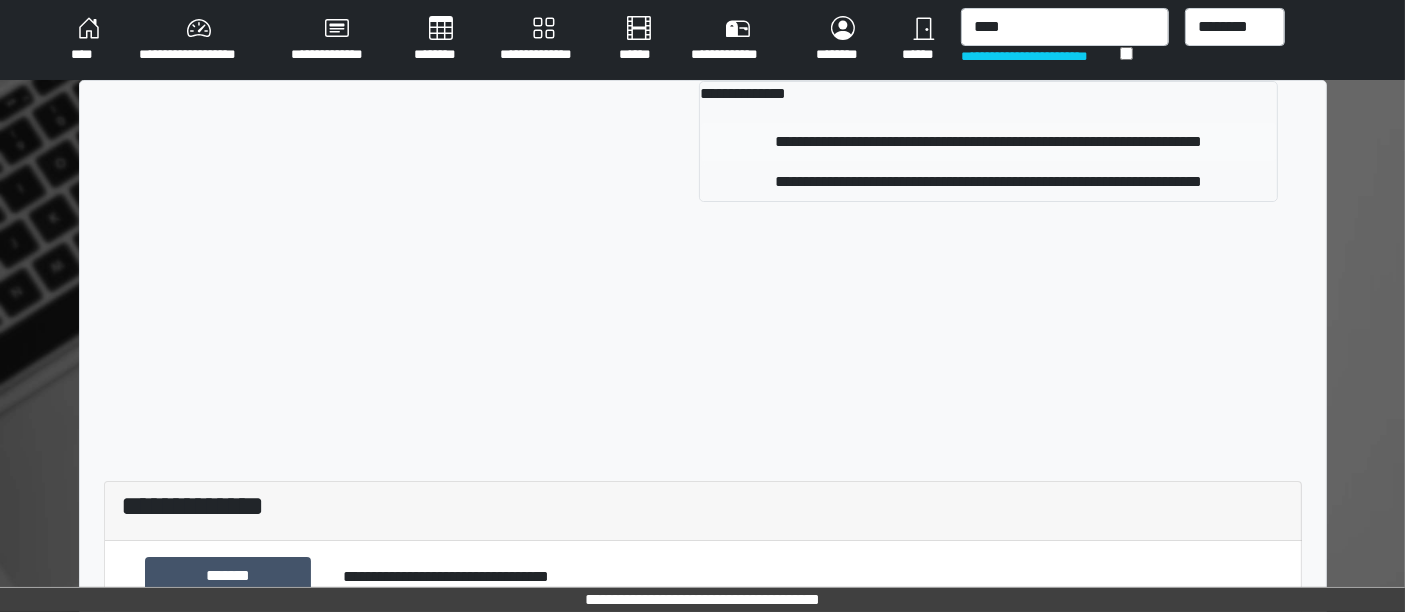type 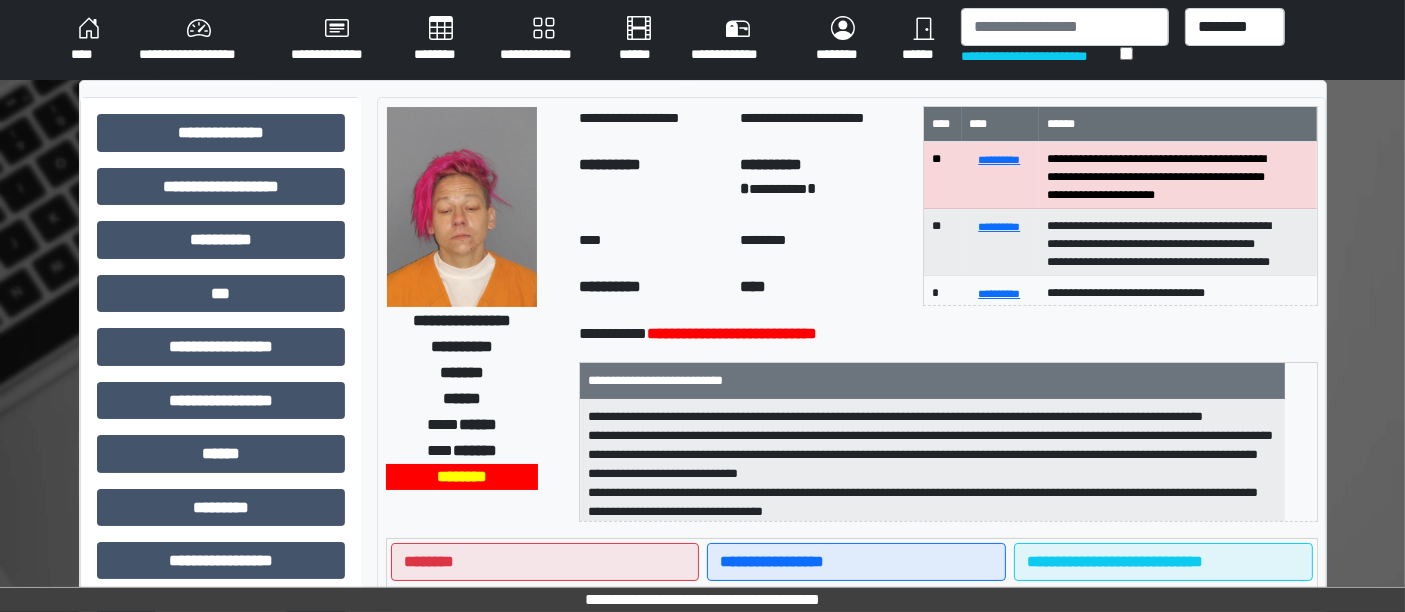 scroll, scrollTop: 535, scrollLeft: 0, axis: vertical 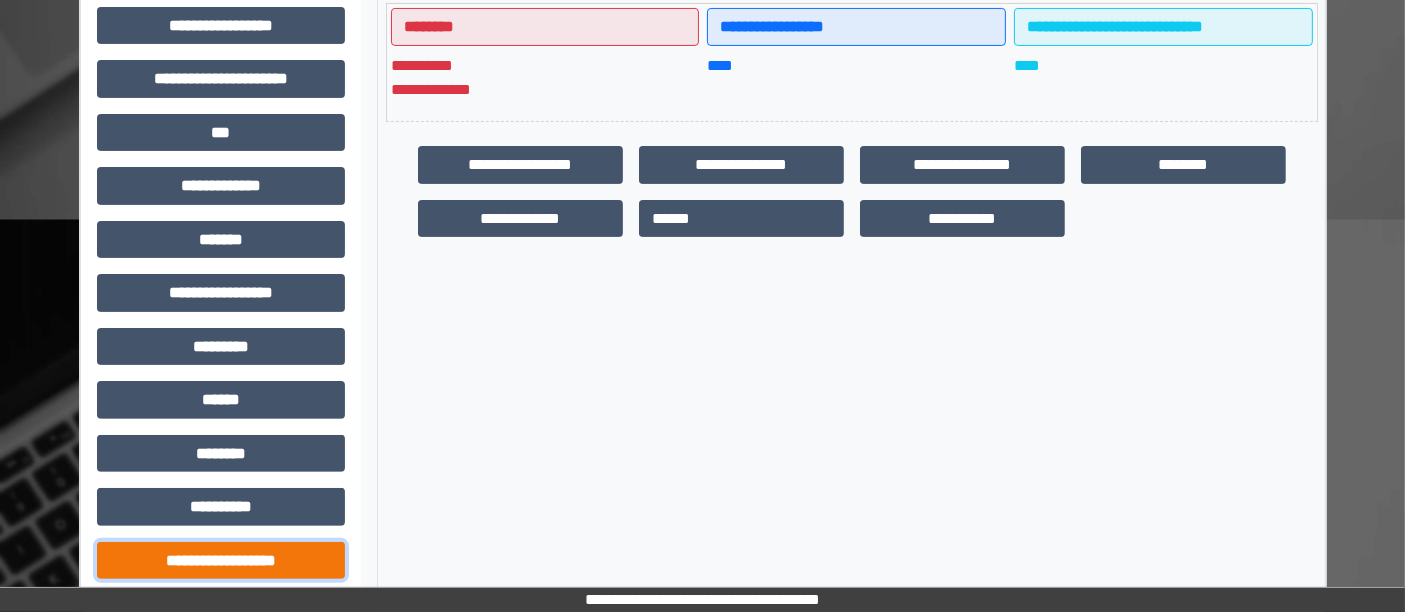 click on "**********" at bounding box center [221, 560] 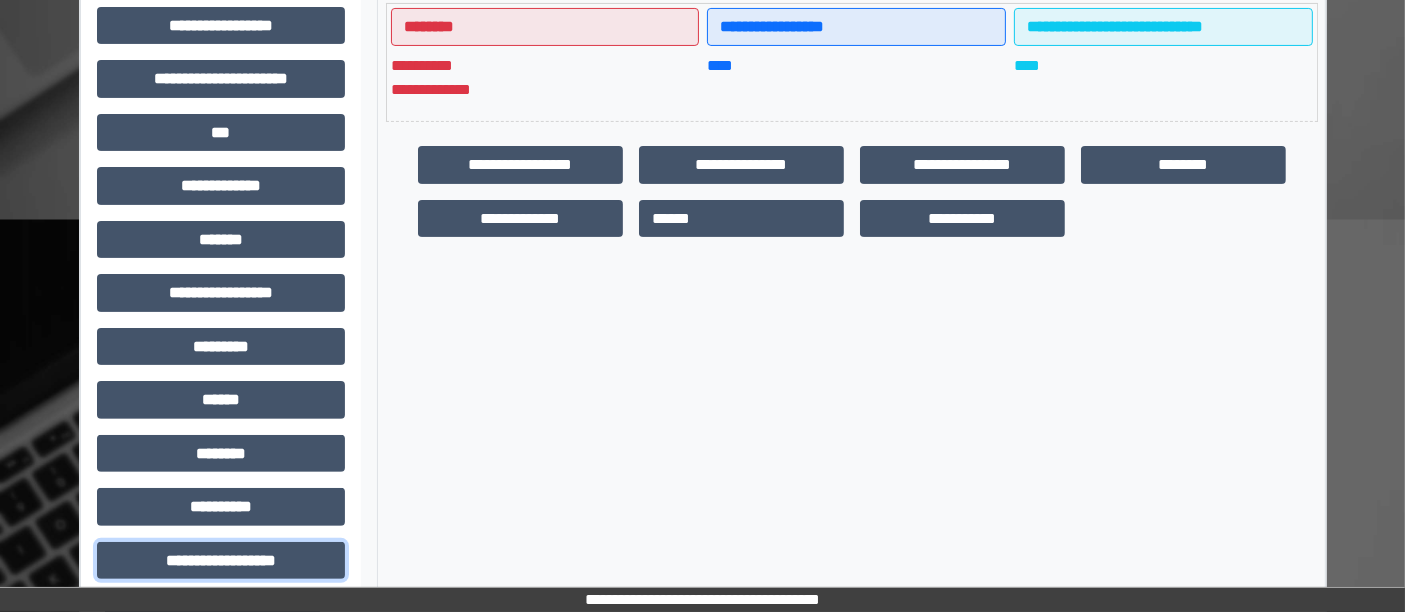scroll, scrollTop: 1030, scrollLeft: 0, axis: vertical 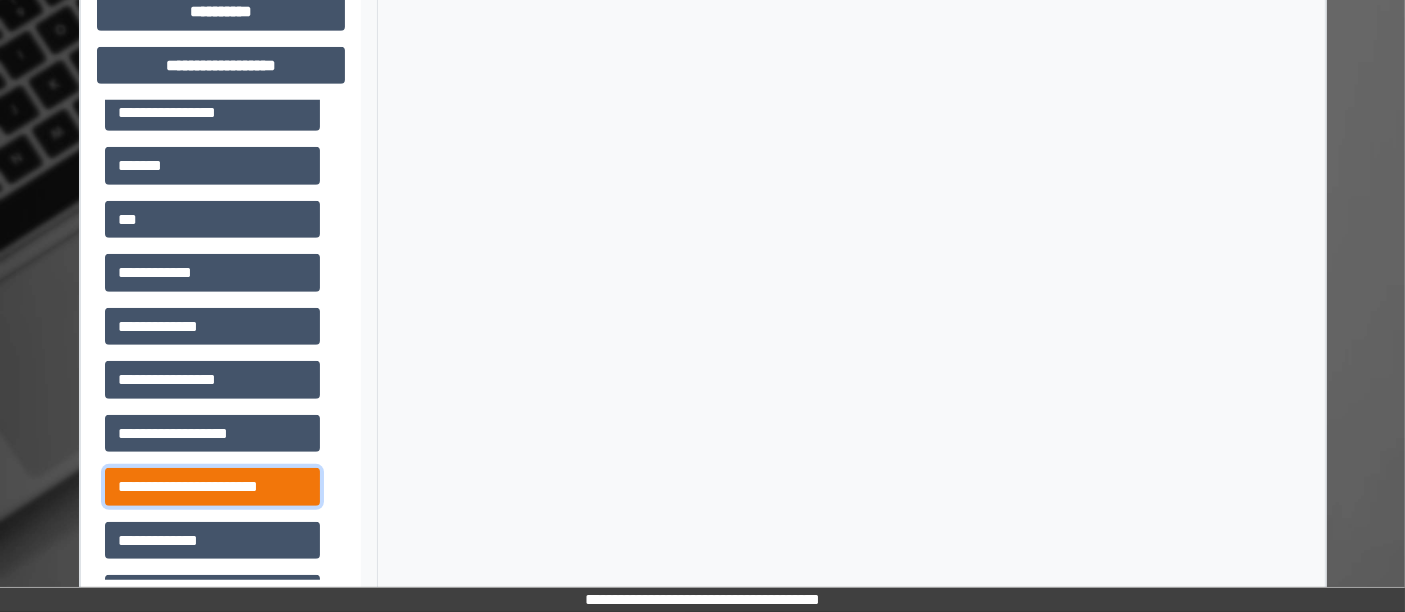 click on "**********" at bounding box center (212, 486) 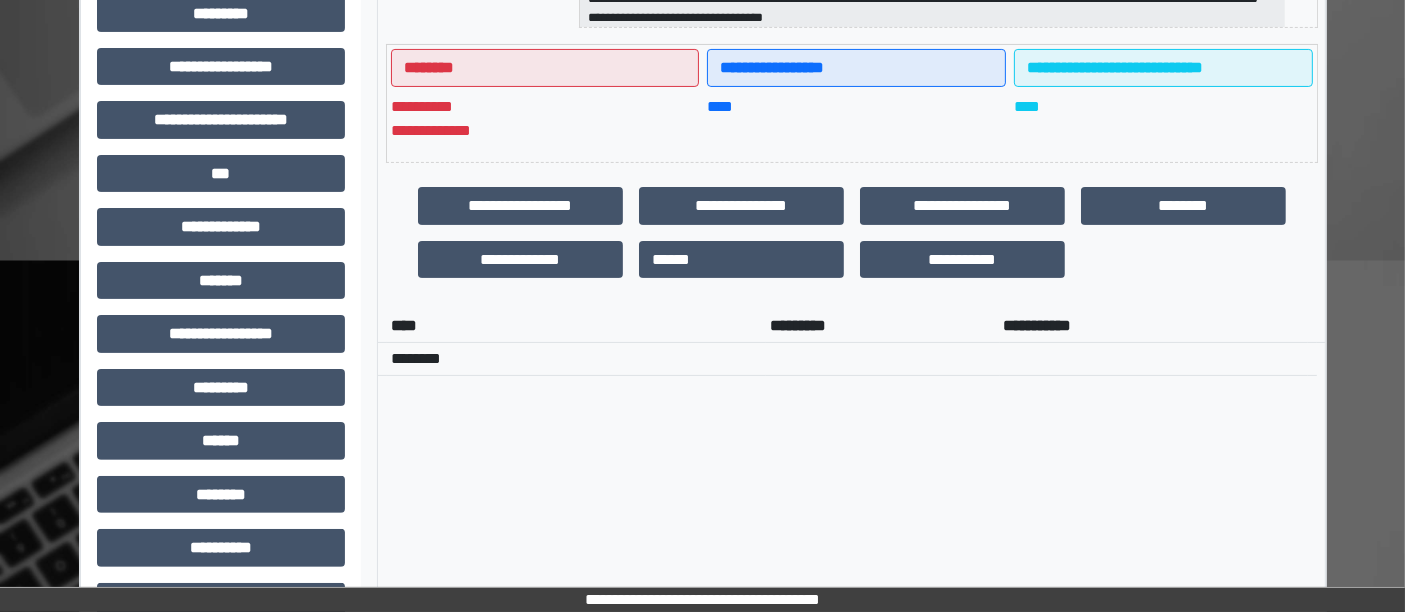 scroll, scrollTop: 0, scrollLeft: 0, axis: both 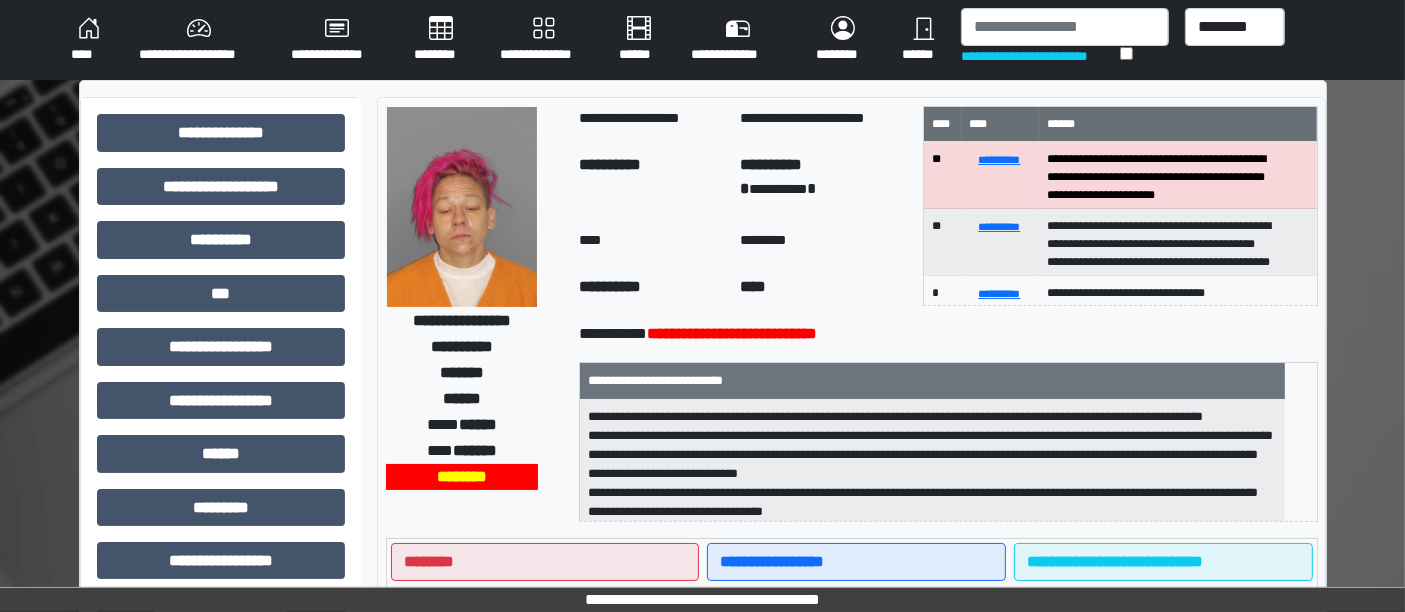 click on "****" at bounding box center (89, 40) 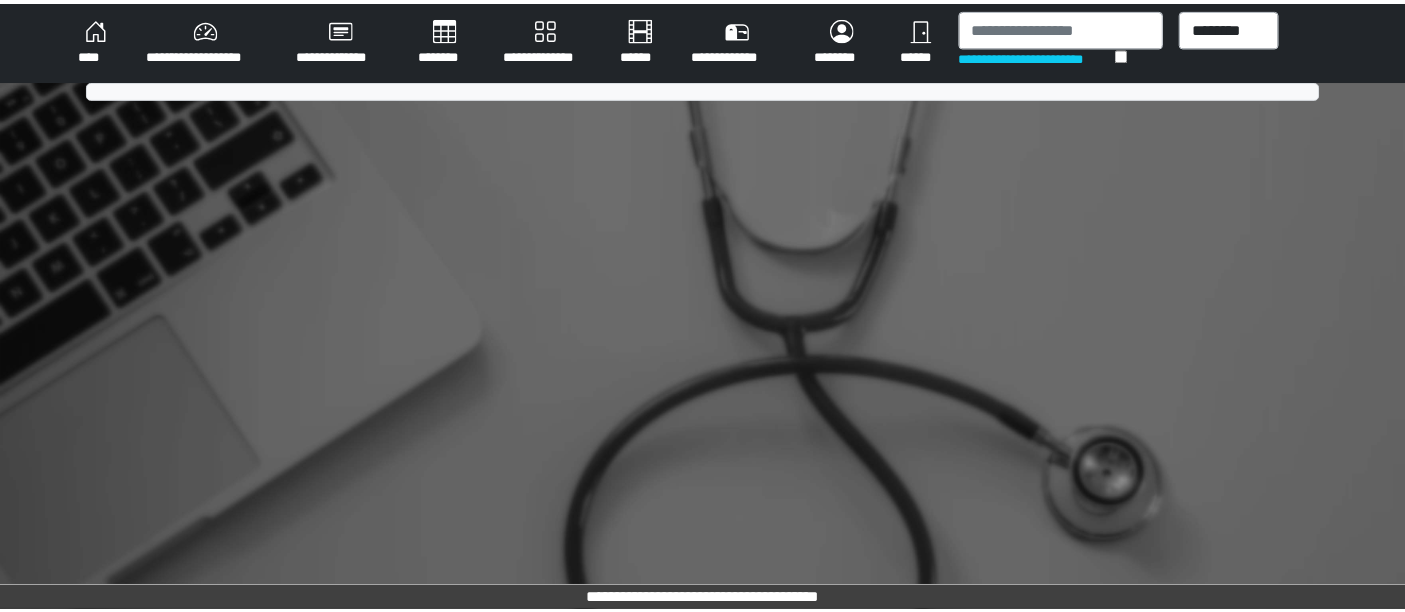 scroll, scrollTop: 0, scrollLeft: 0, axis: both 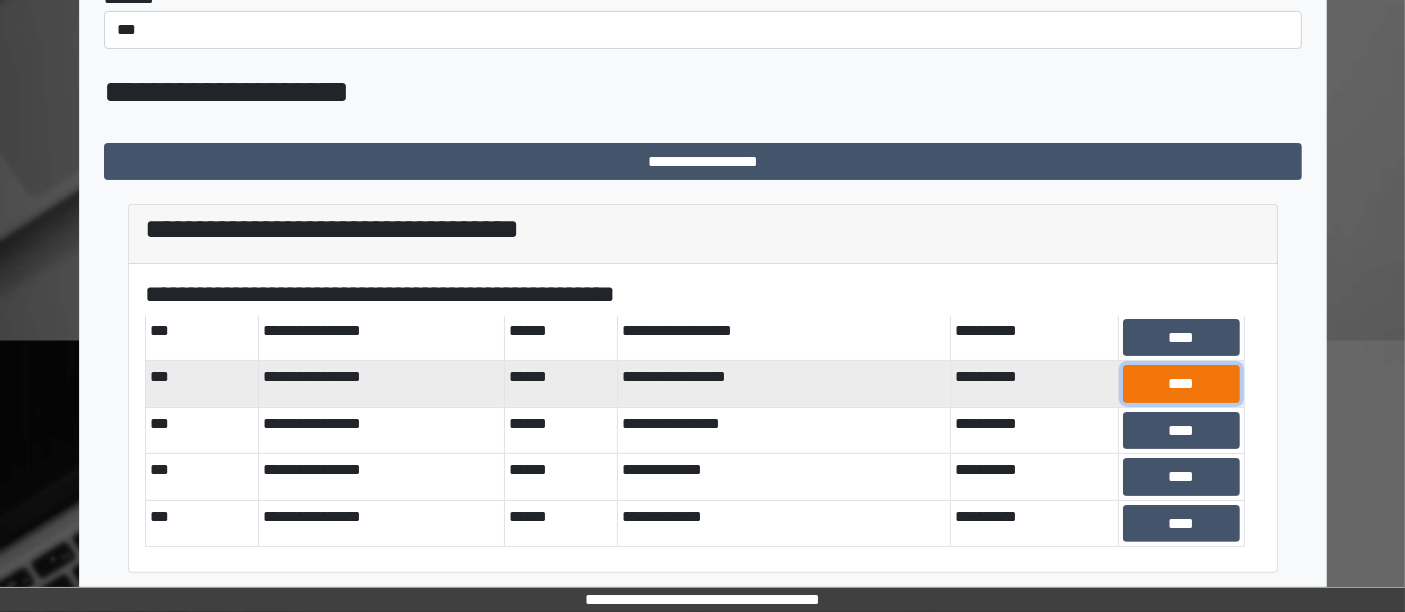 click on "****" at bounding box center (1181, 383) 